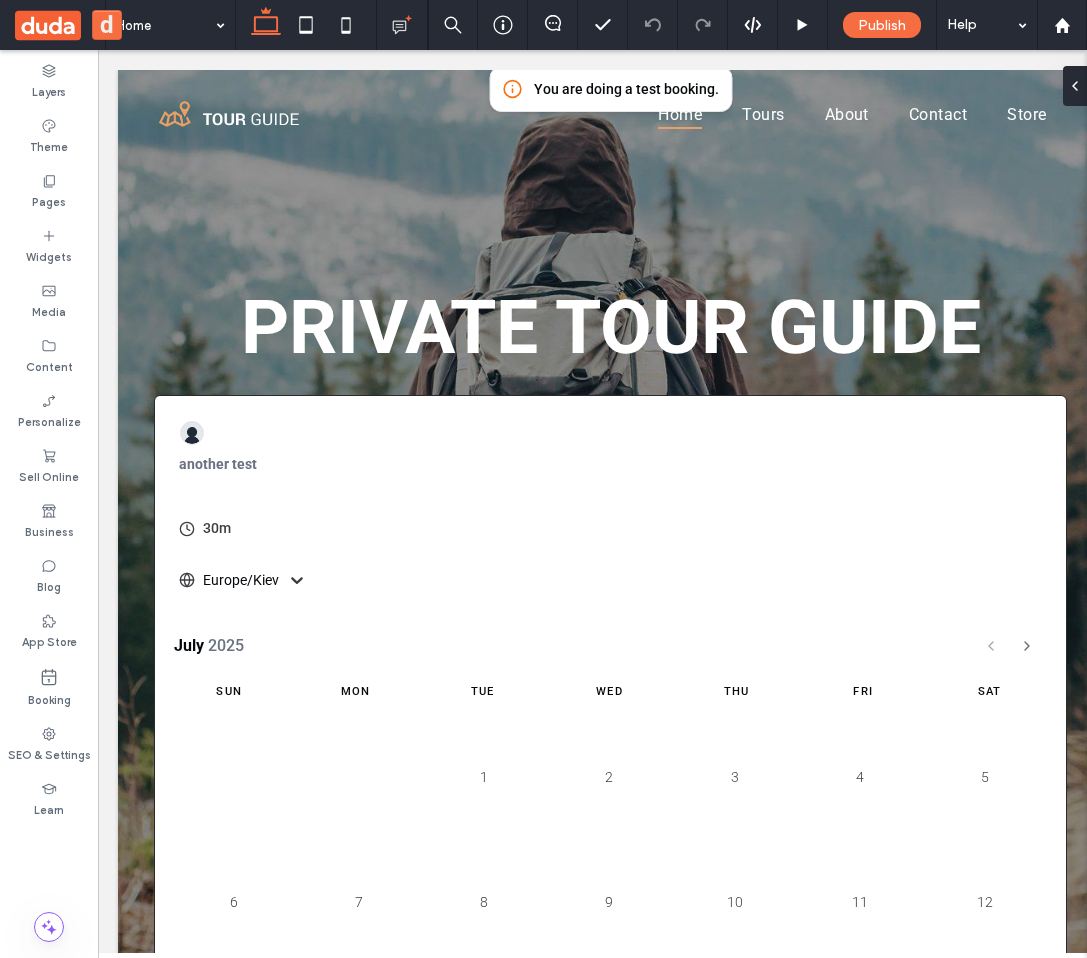 scroll, scrollTop: 0, scrollLeft: 0, axis: both 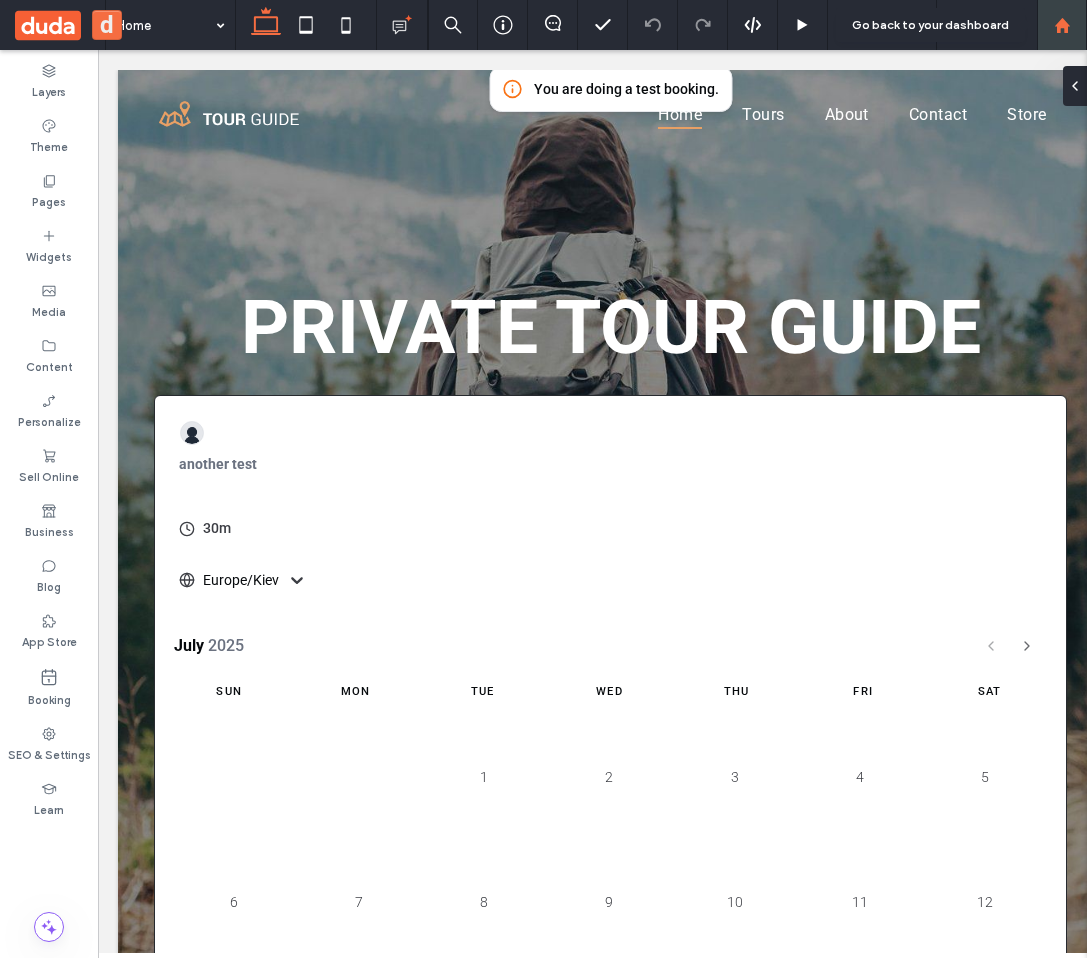 click at bounding box center [1062, 25] 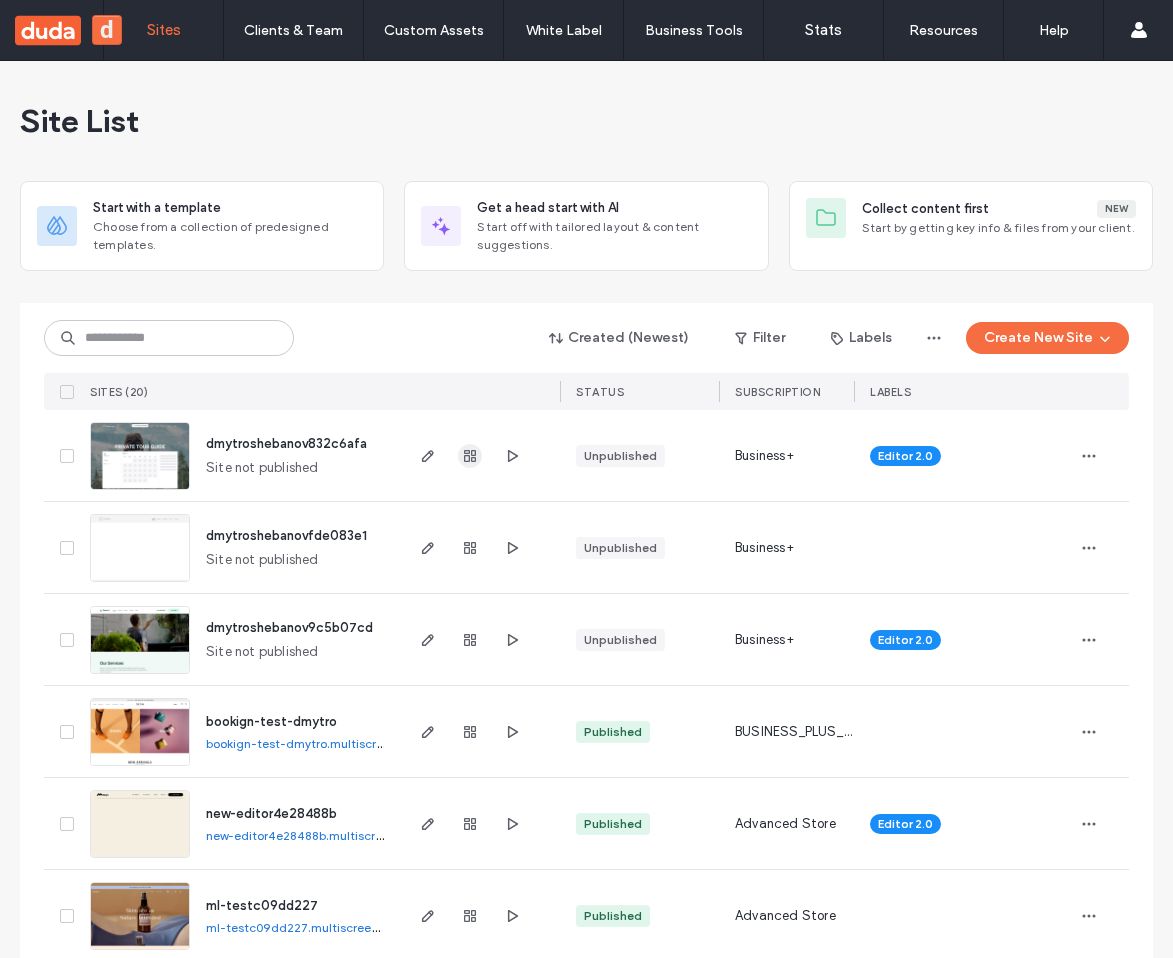 scroll, scrollTop: 0, scrollLeft: 0, axis: both 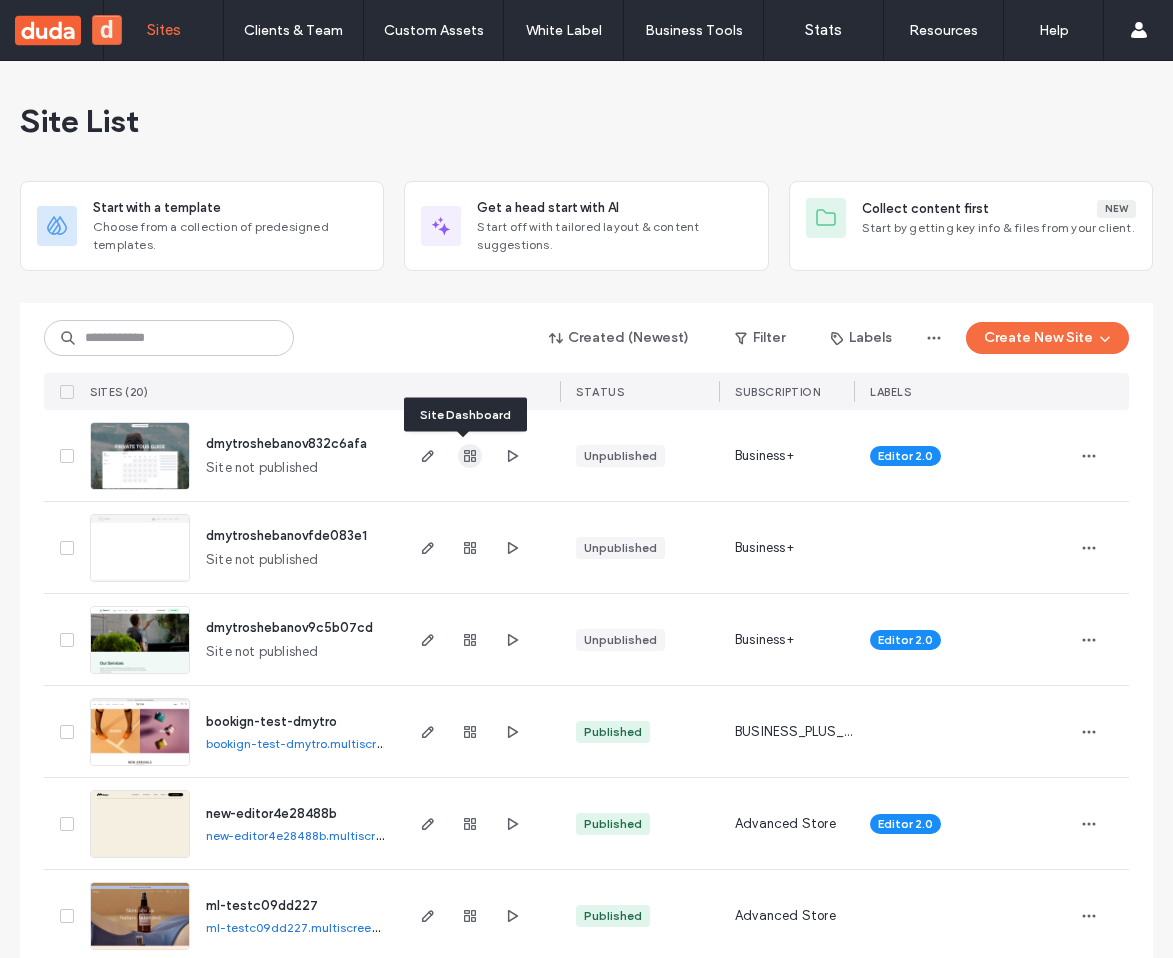 click 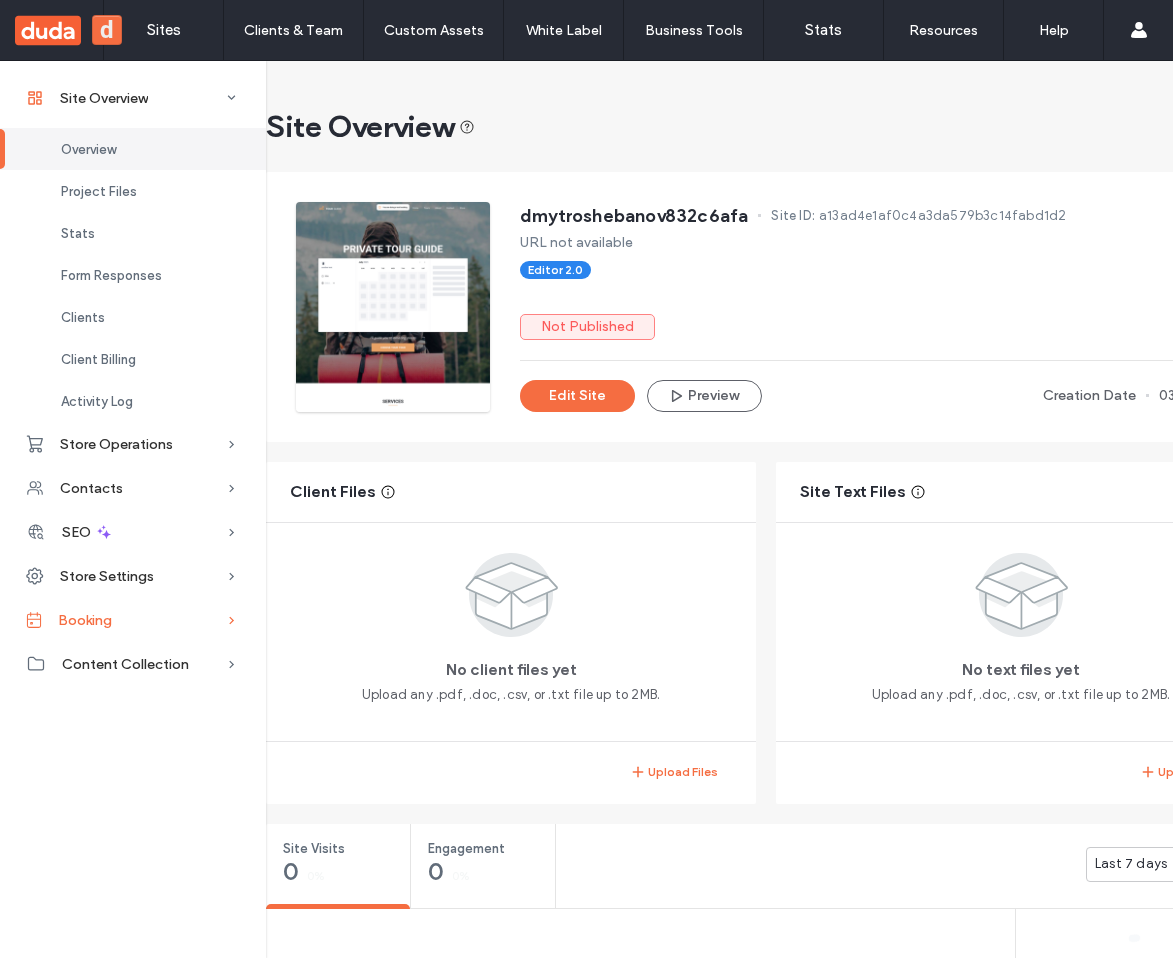 click on "Booking" at bounding box center [133, 620] 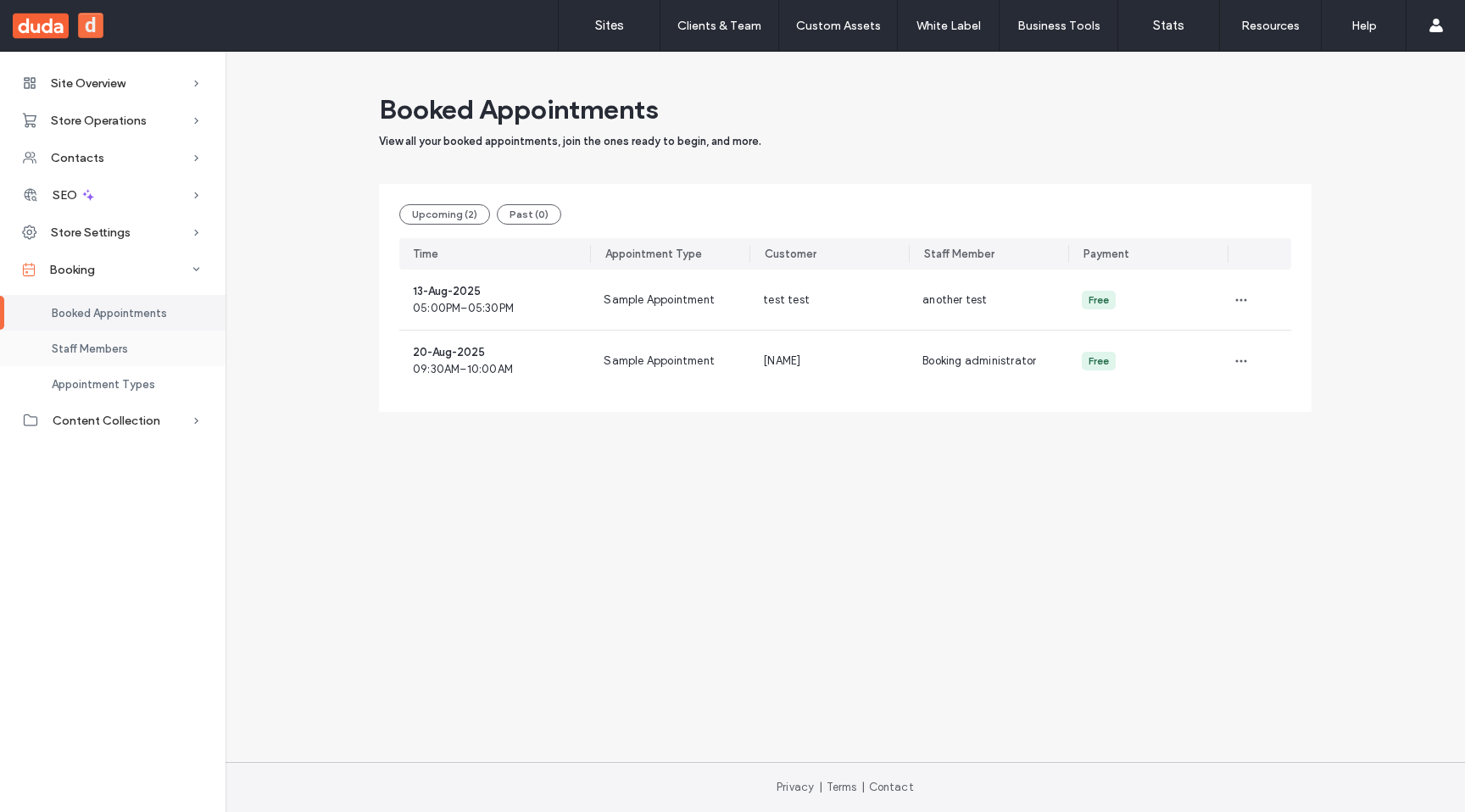click on "Staff Members" at bounding box center (90, 348) 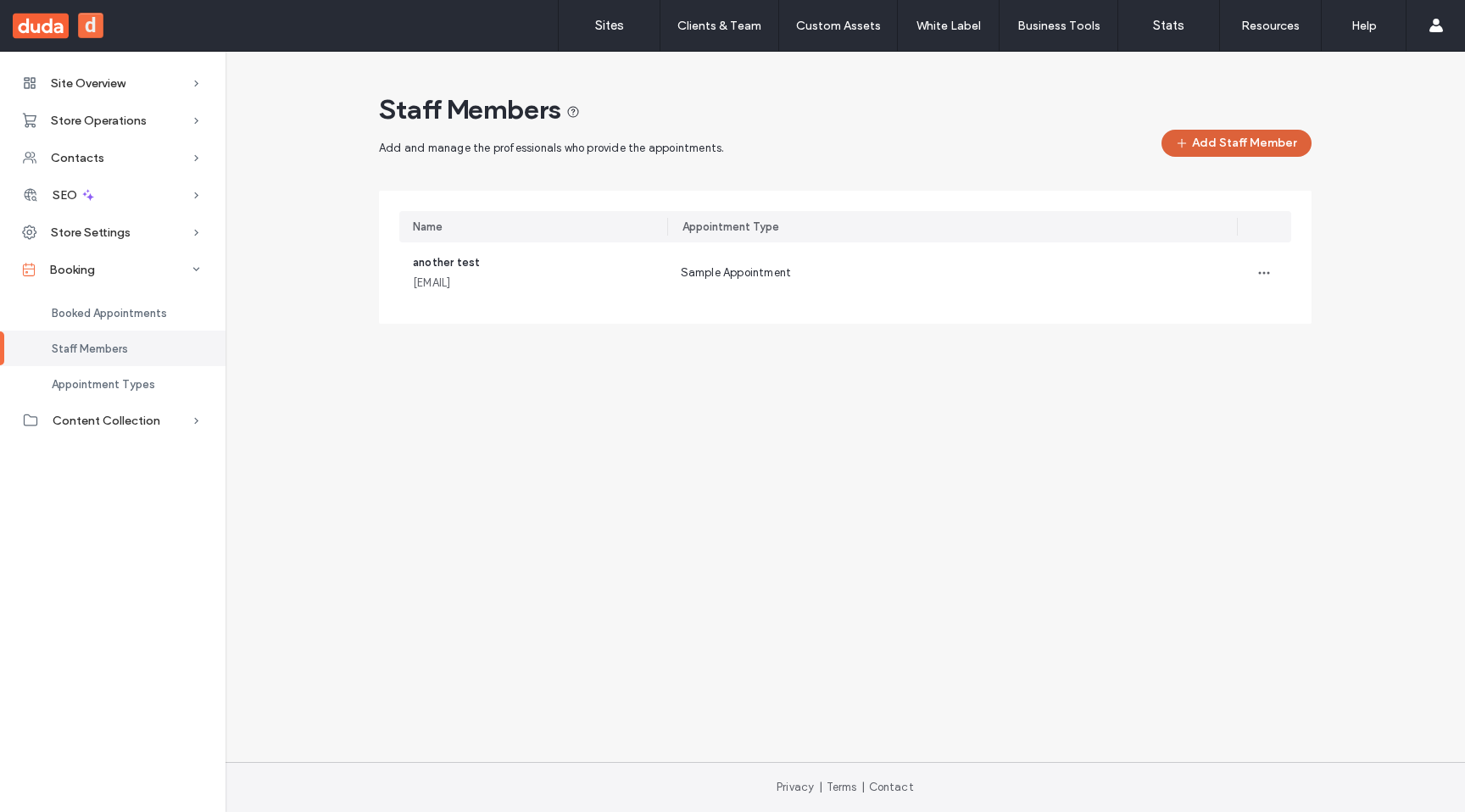 click on "Add Staff Member" at bounding box center [1236, 143] 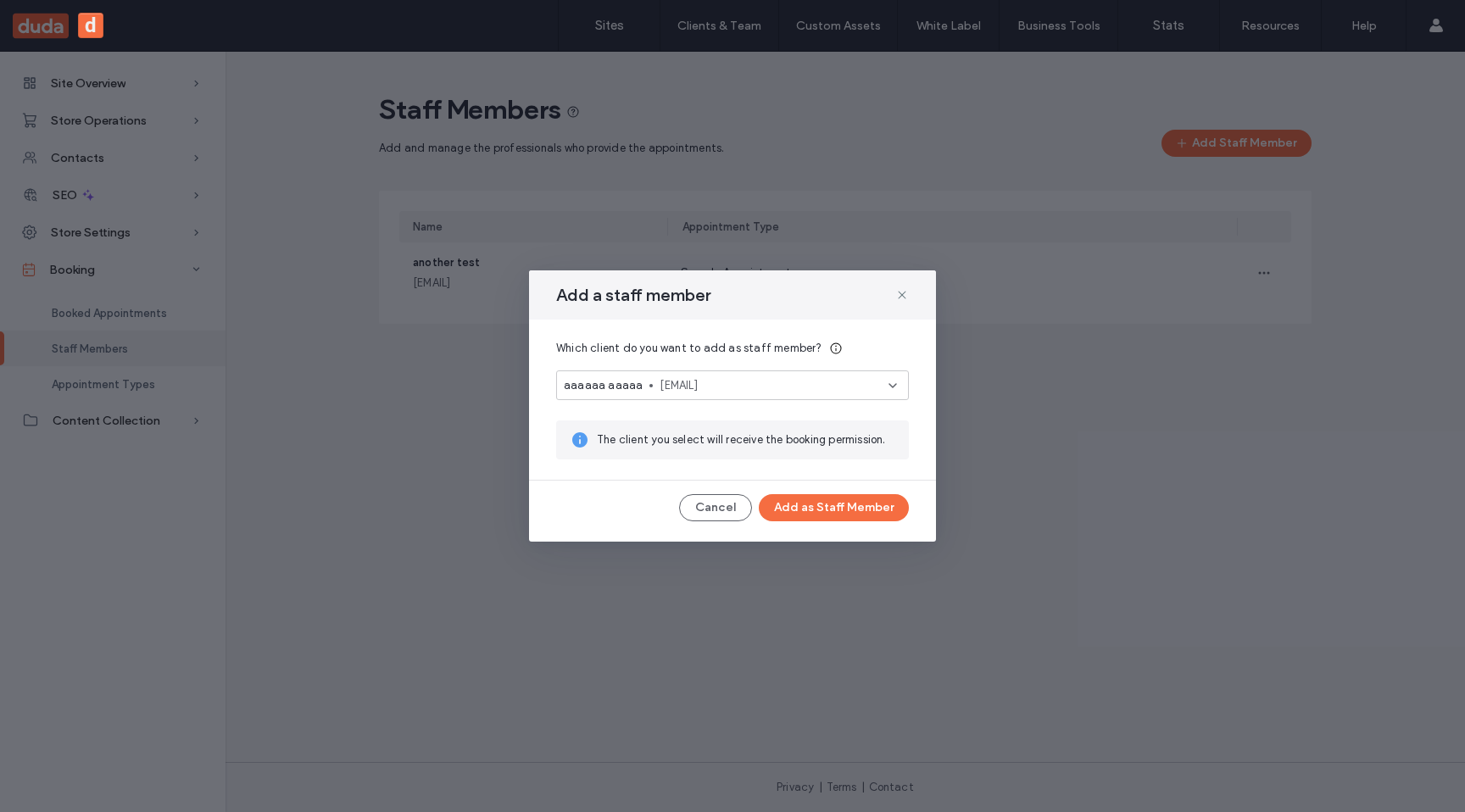 click on "[EMAIL]" at bounding box center [774, 386] 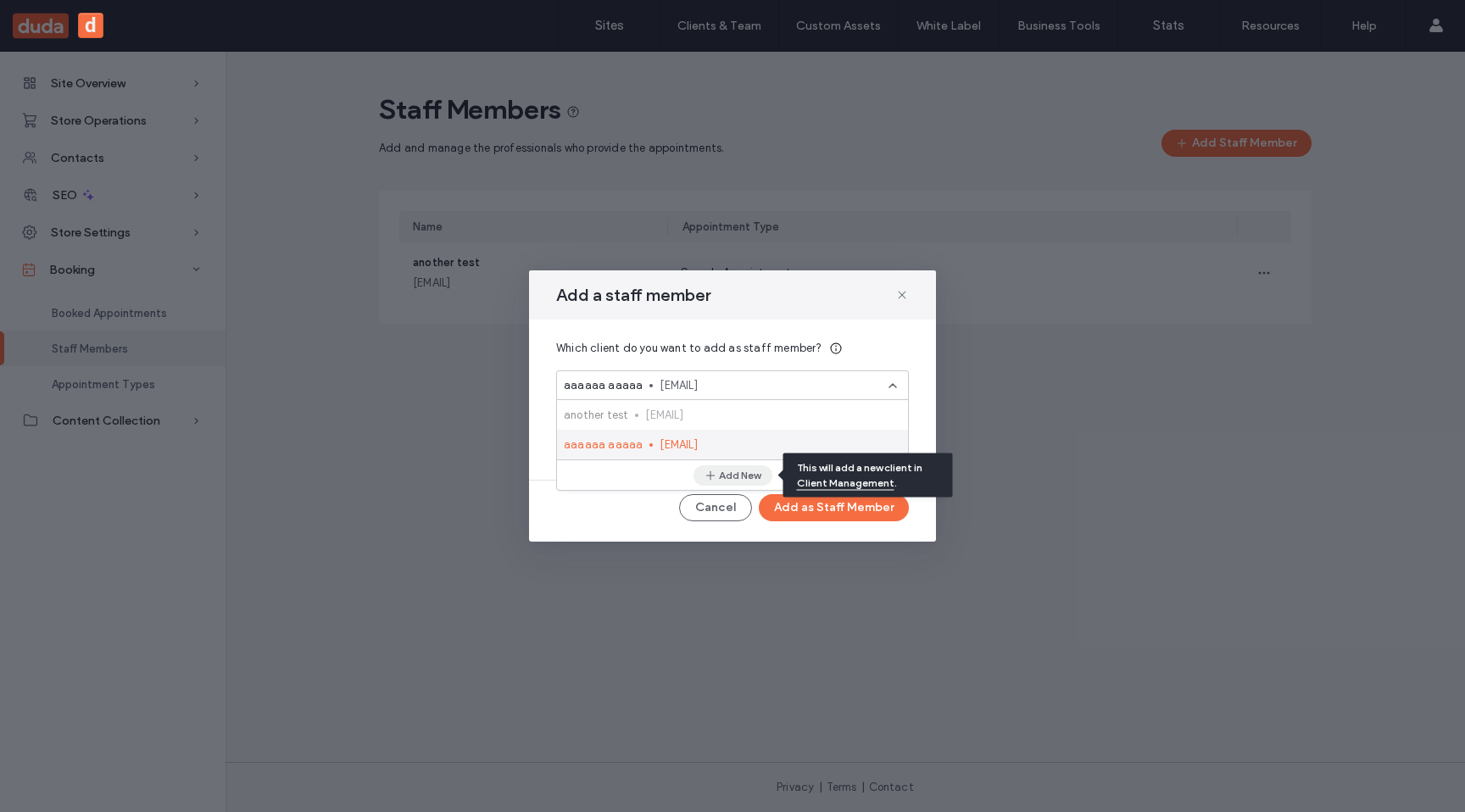 click on "Add New" at bounding box center (732, 476) 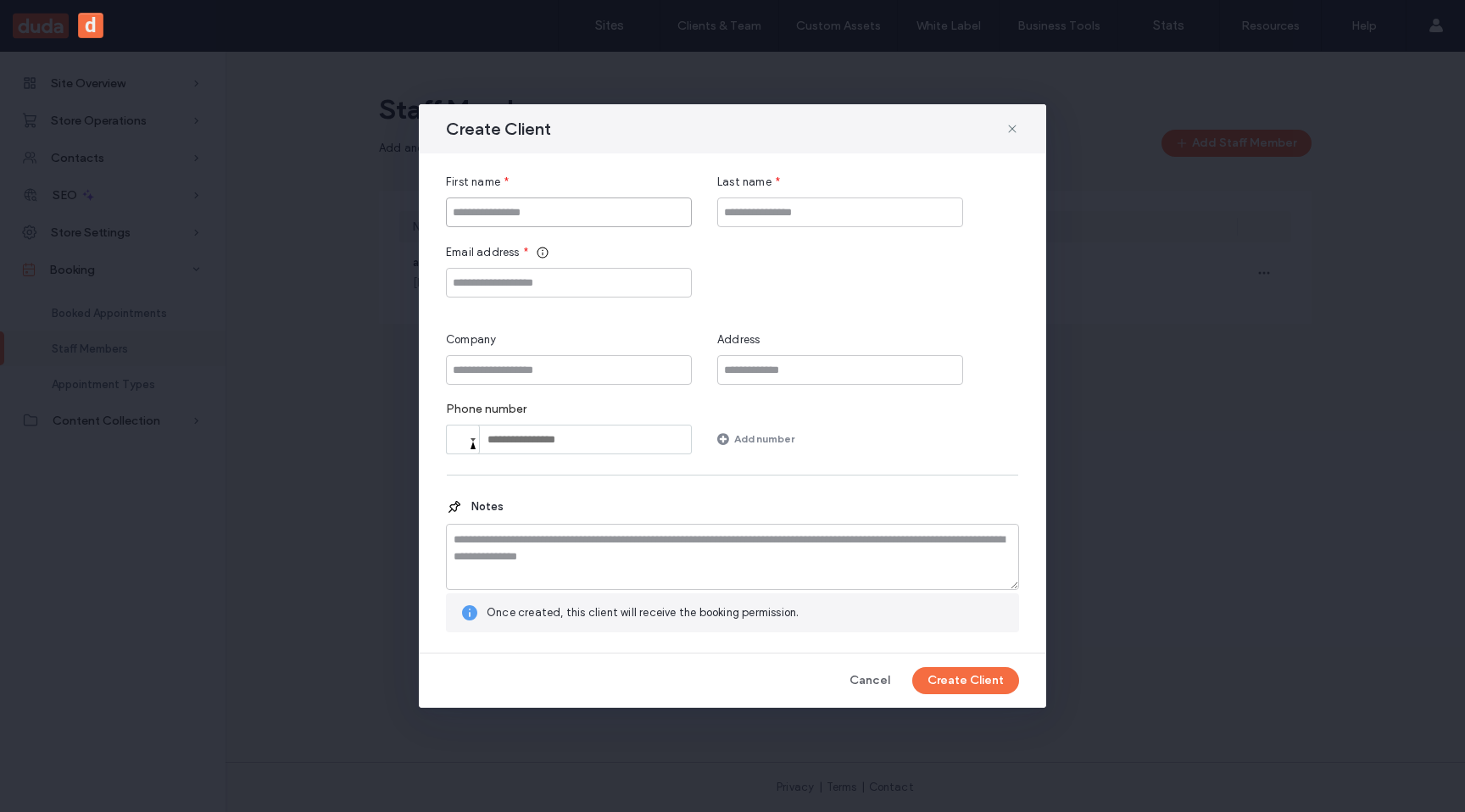 click at bounding box center (569, 212) 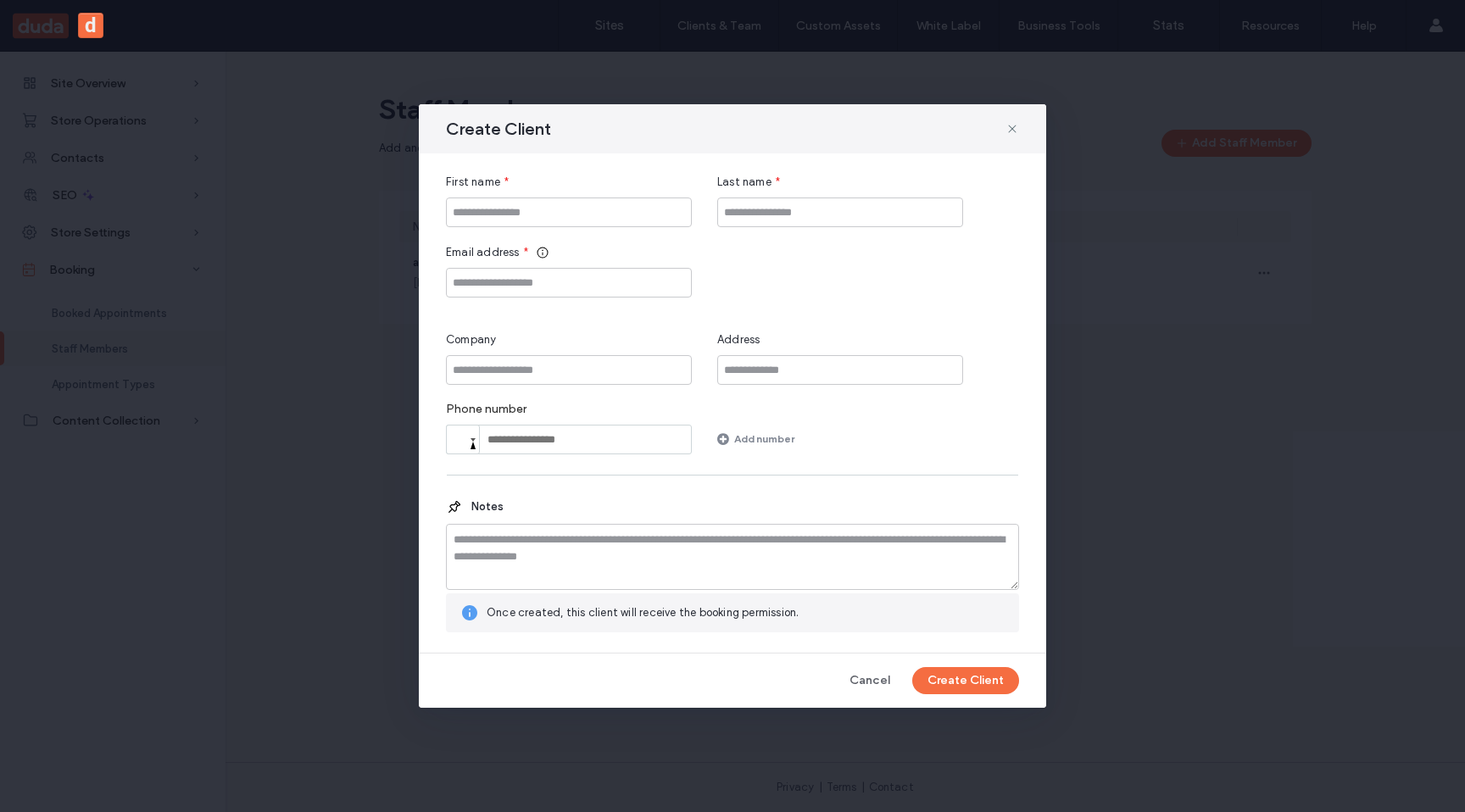 click on "Create Client" at bounding box center [732, 129] 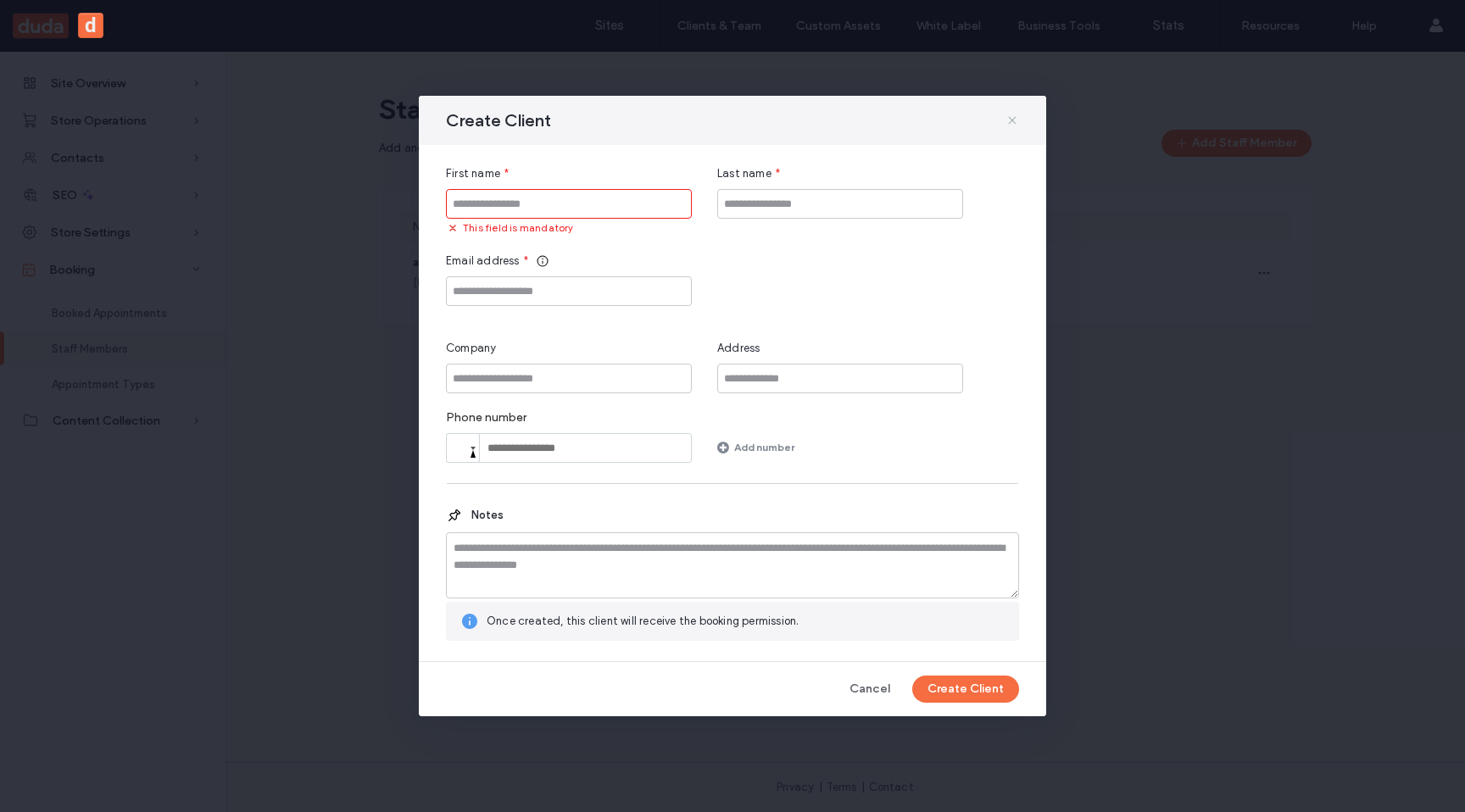 click 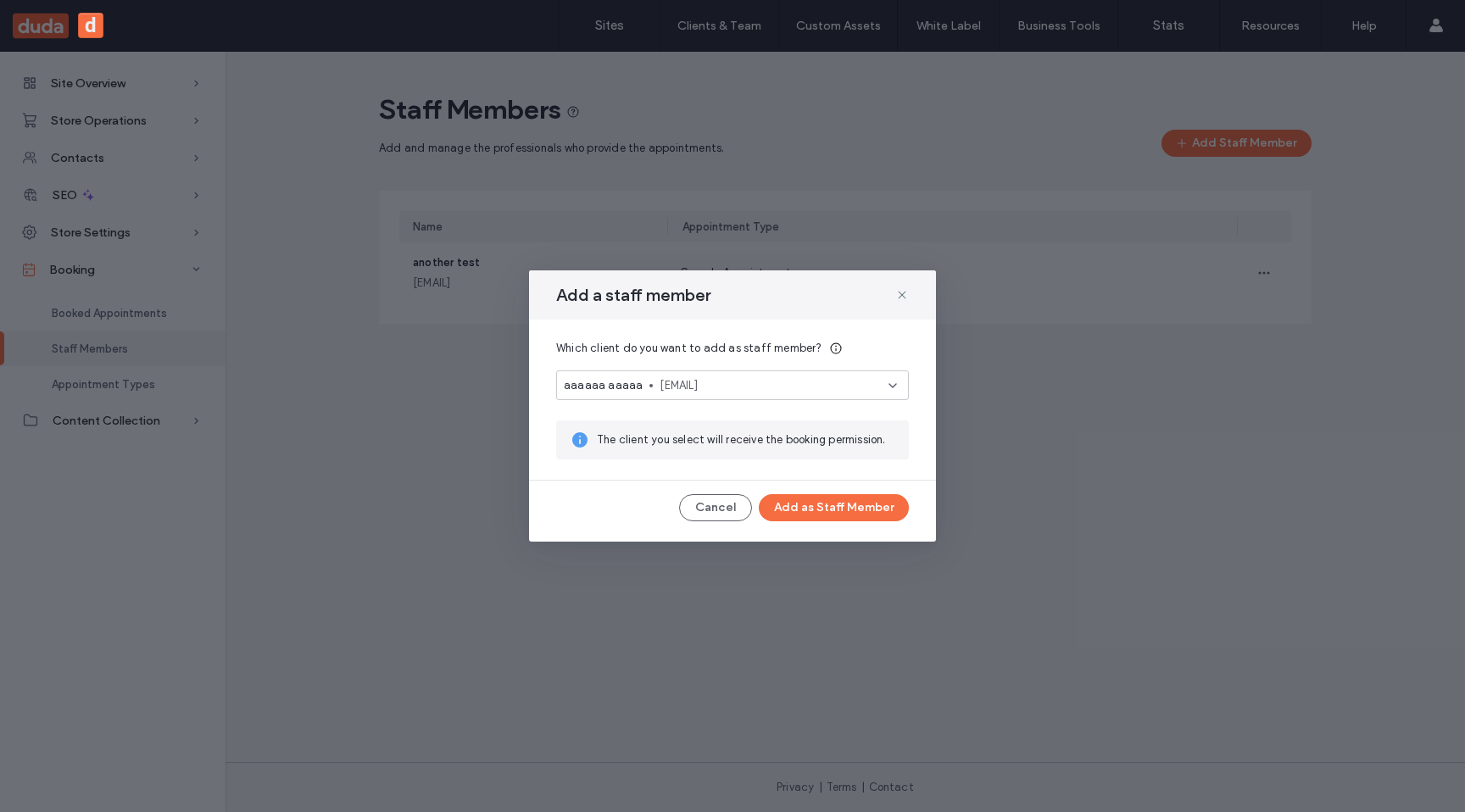 click on "[EMAIL]" at bounding box center [774, 386] 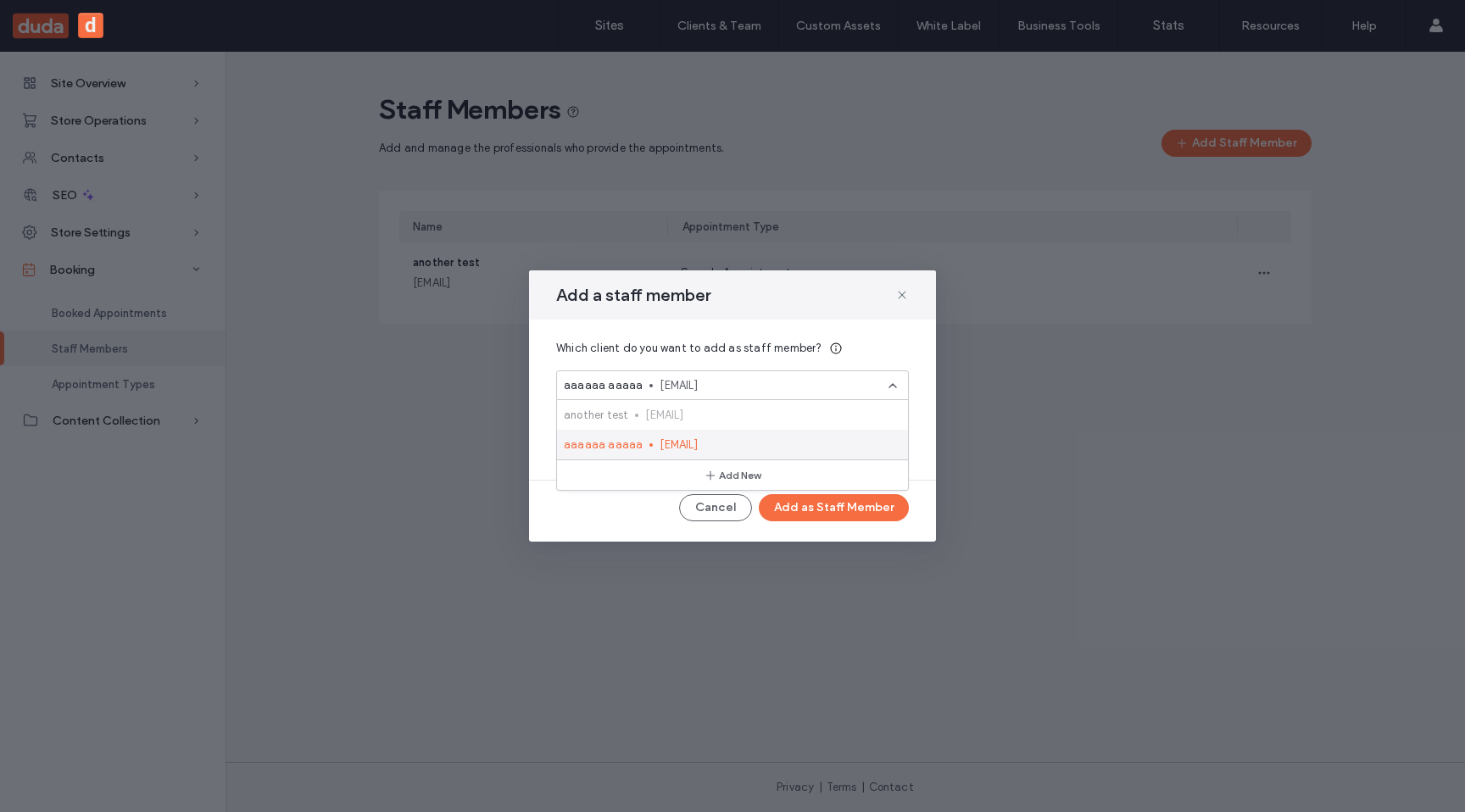 click on "[EMAIL]" at bounding box center [777, 445] 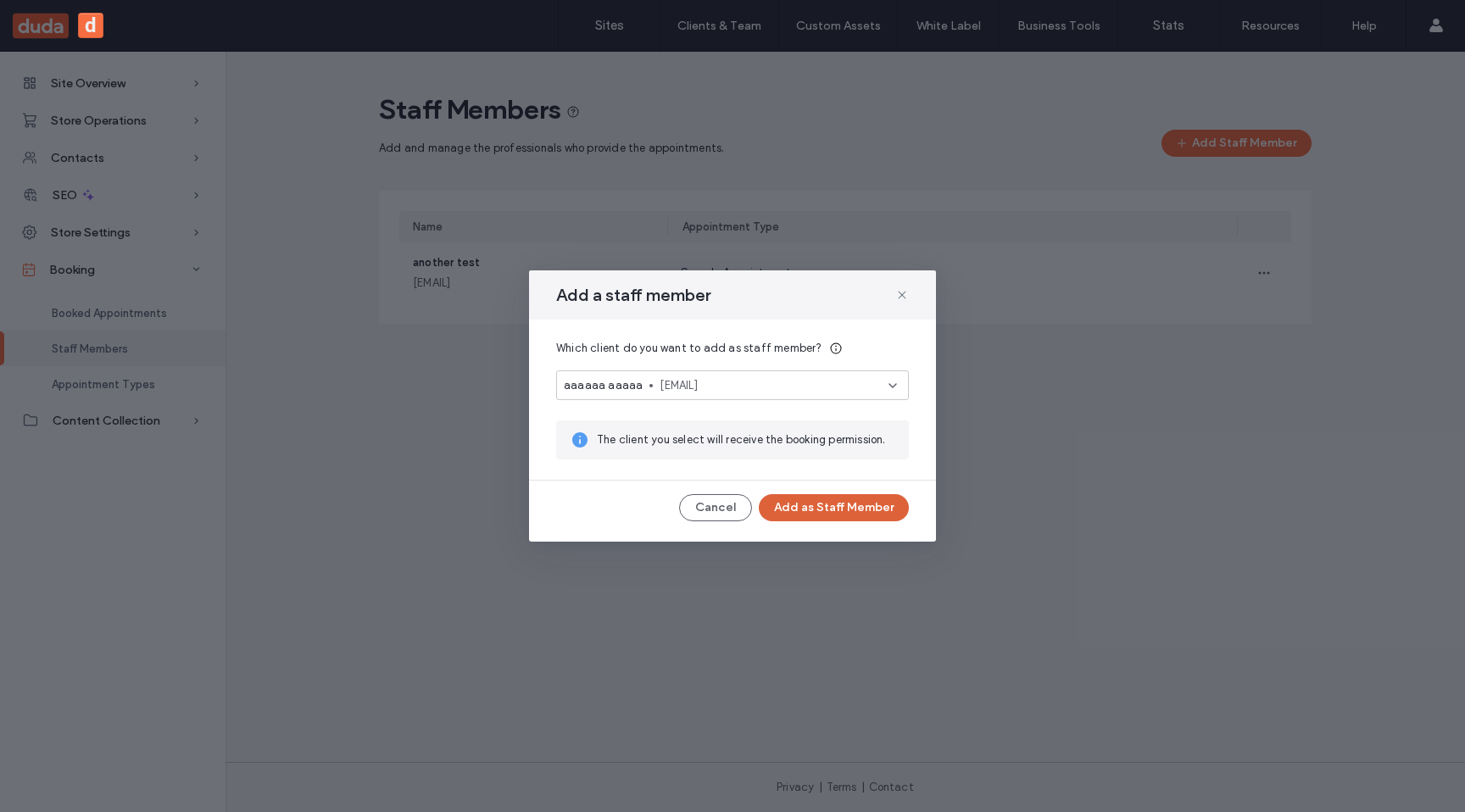 click on "Add as Staff Member" at bounding box center [833, 508] 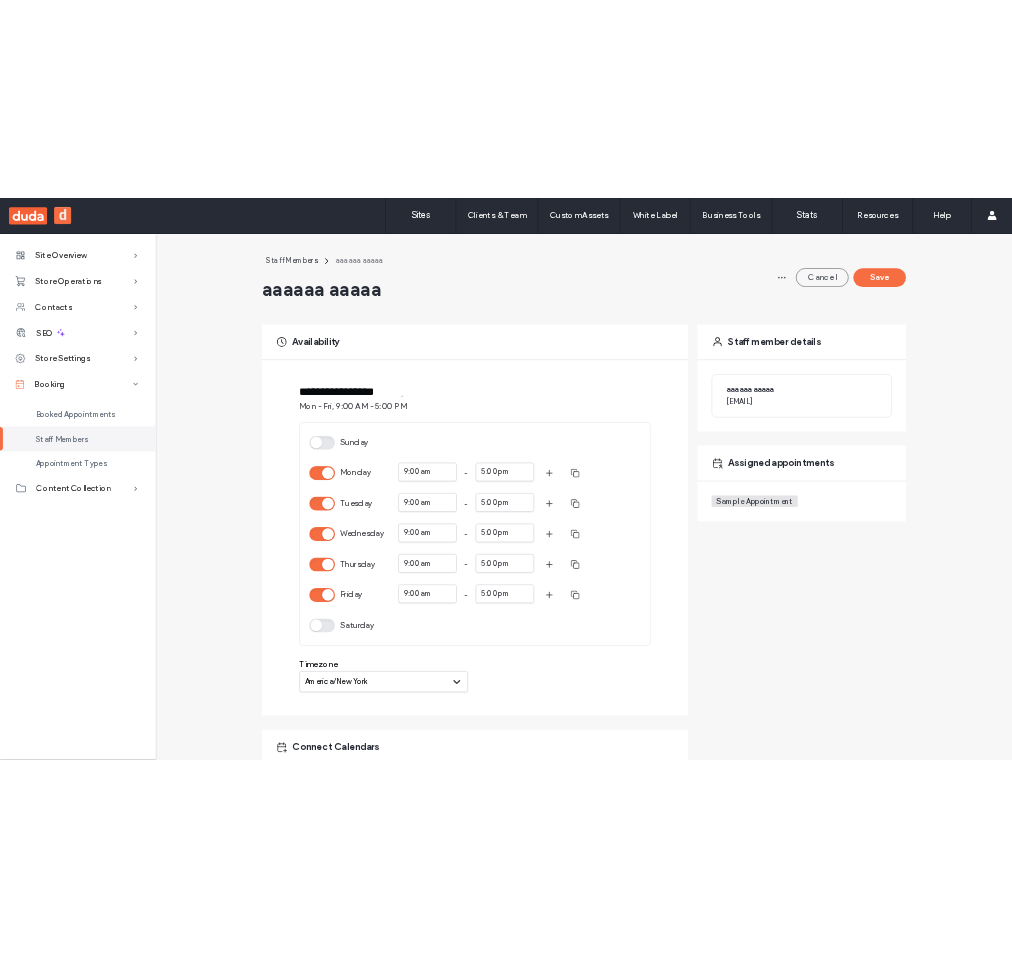 scroll, scrollTop: 0, scrollLeft: 0, axis: both 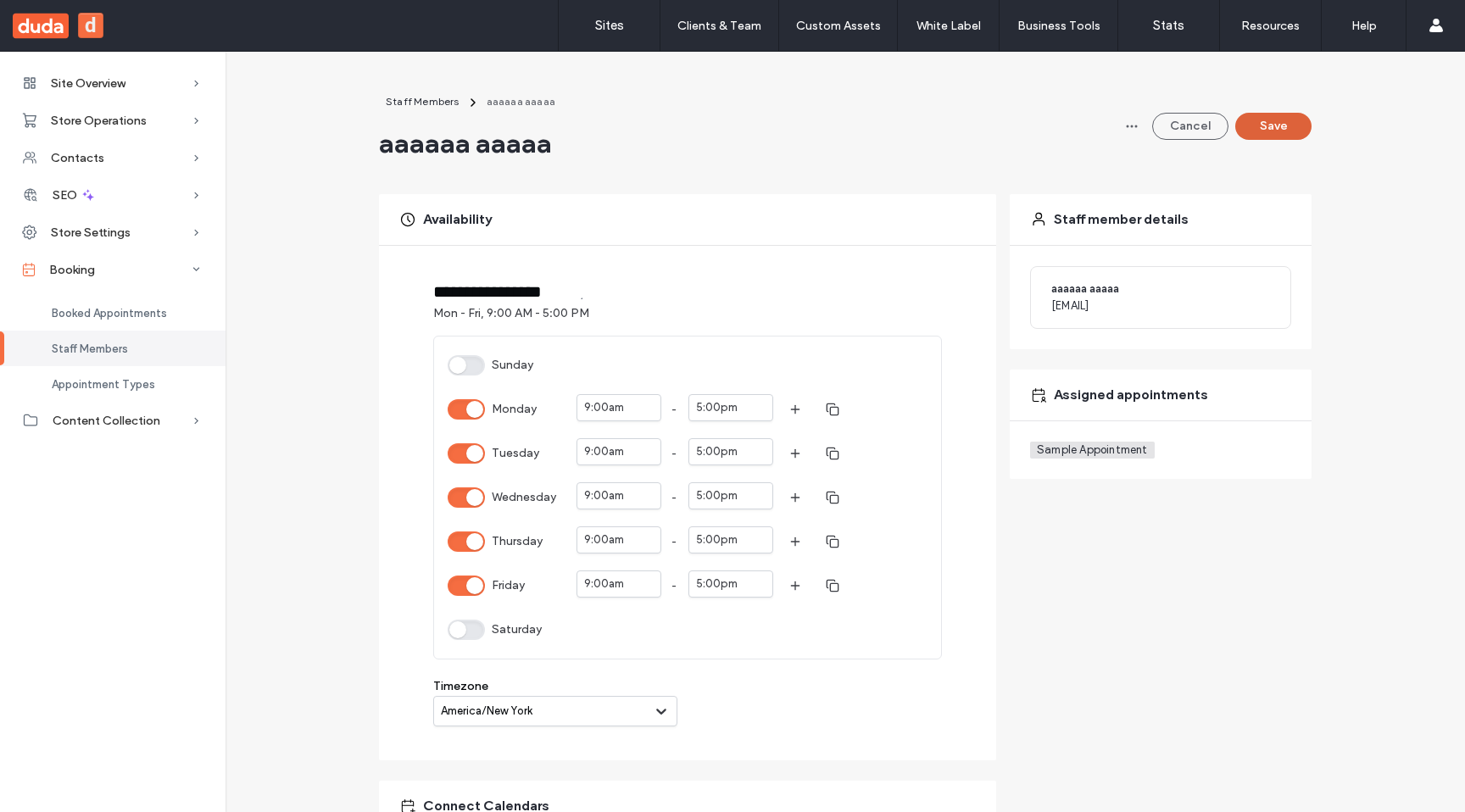 click on "Save" at bounding box center (1273, 126) 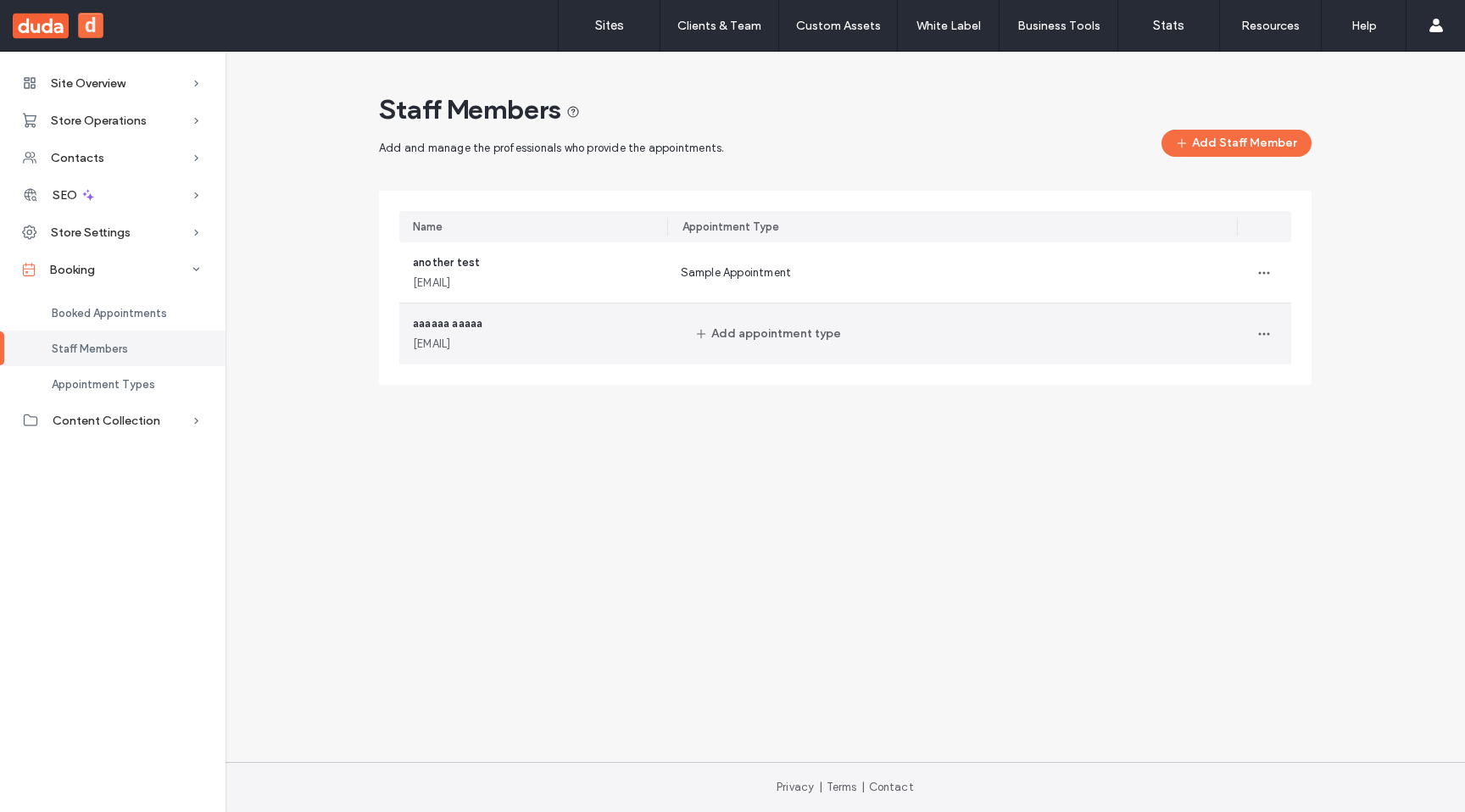 click on "Add appointment type" at bounding box center (952, 334) 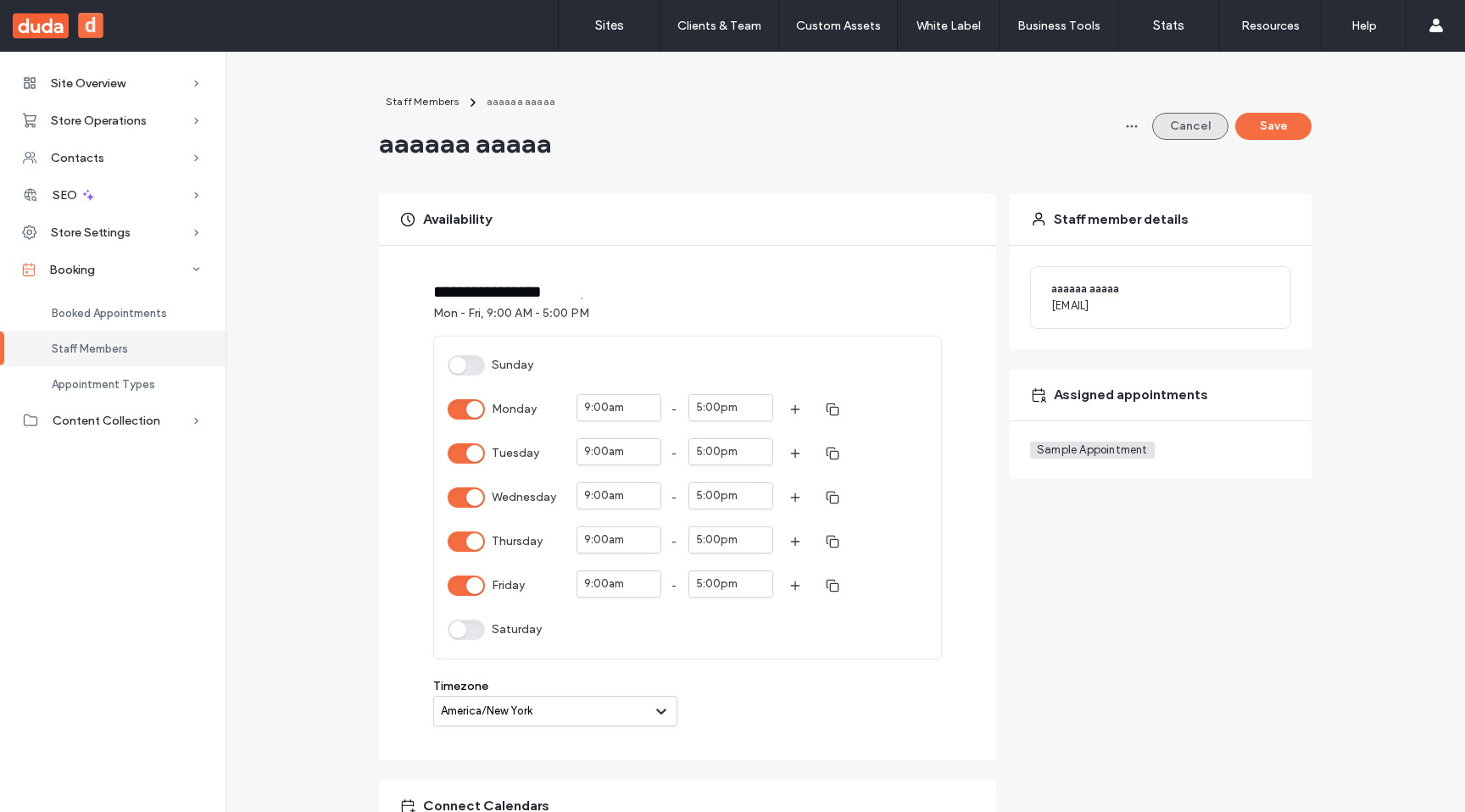 click on "Cancel" at bounding box center (1190, 126) 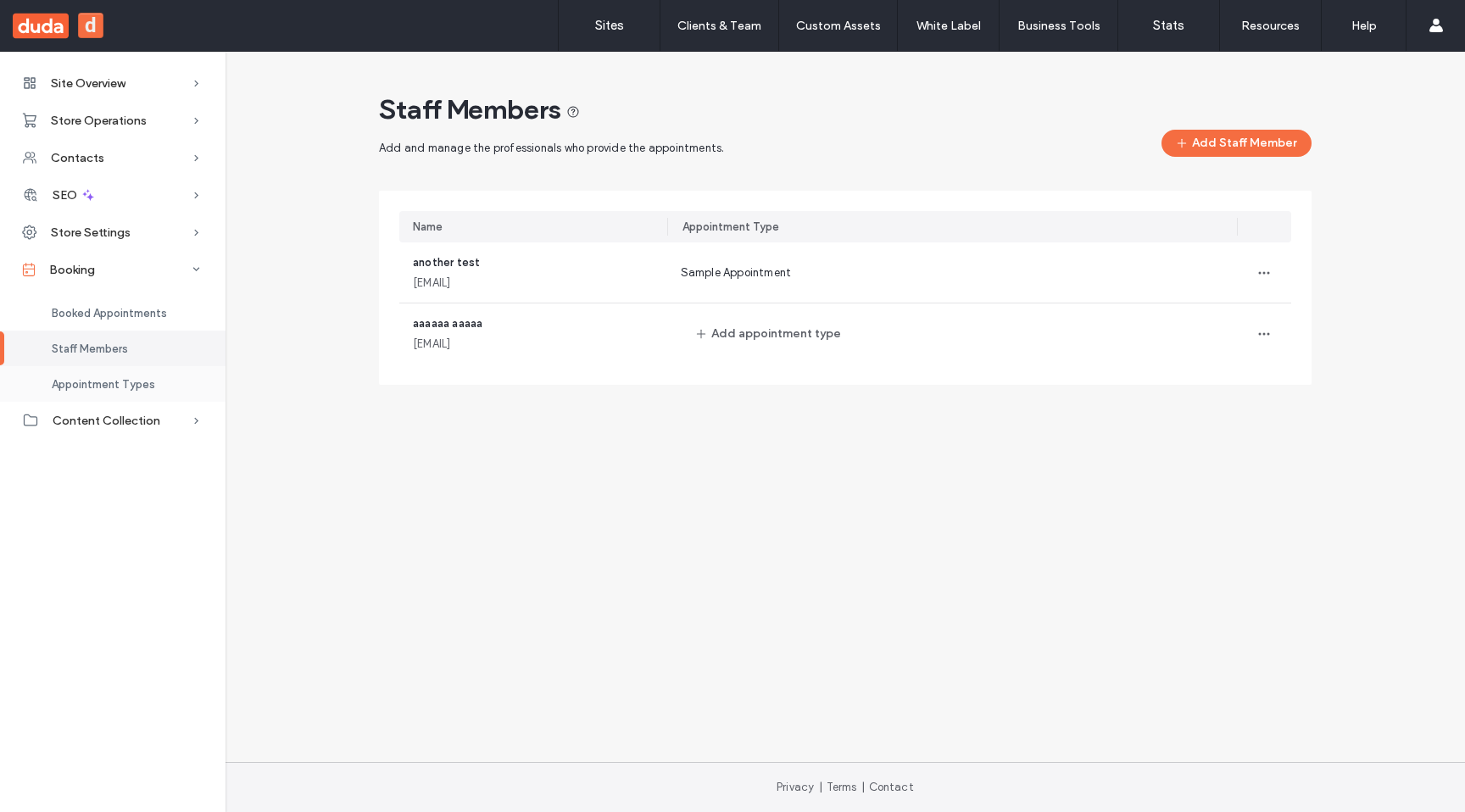 click on "Appointment Types" at bounding box center (113, 384) 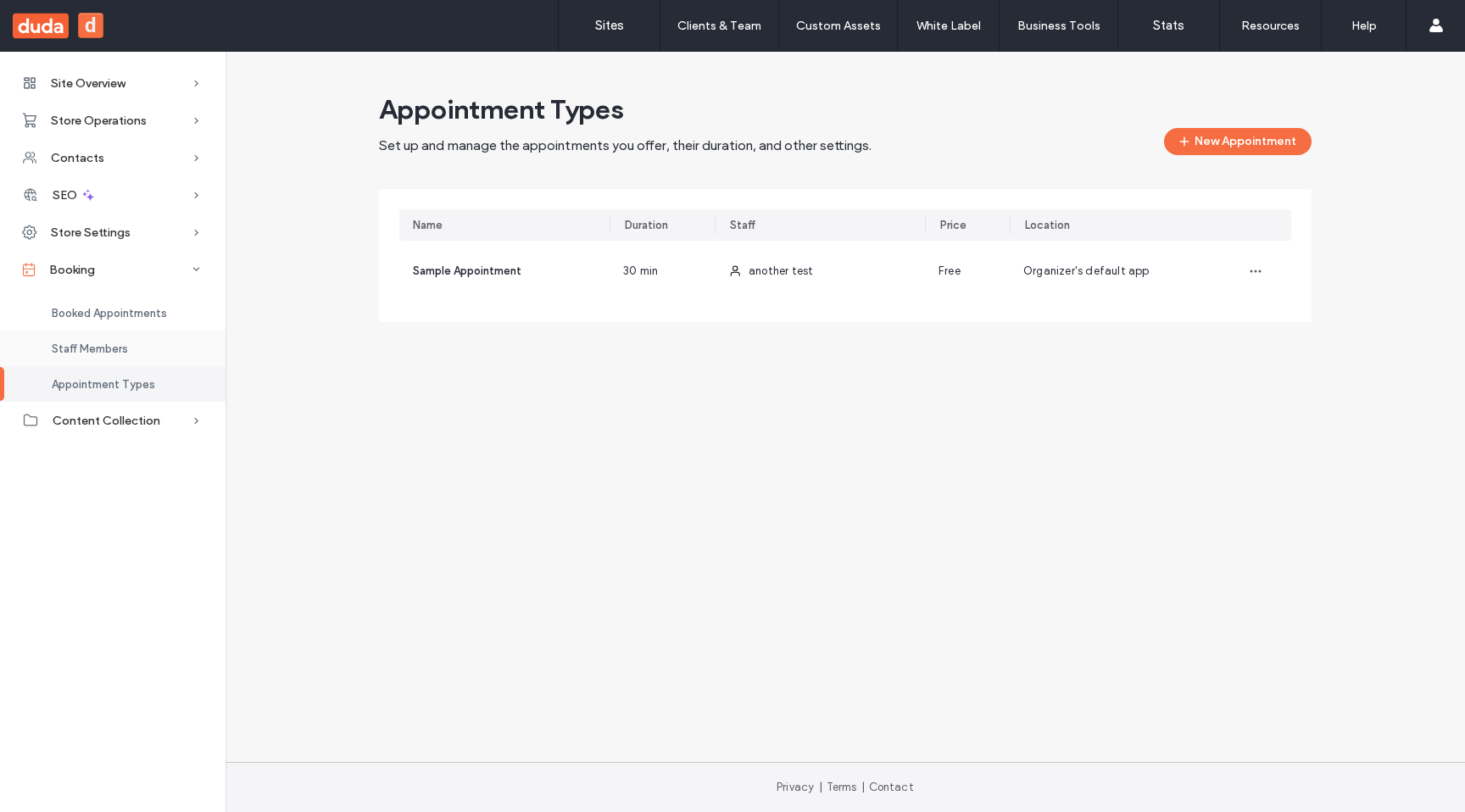 click on "Staff Members" at bounding box center [113, 348] 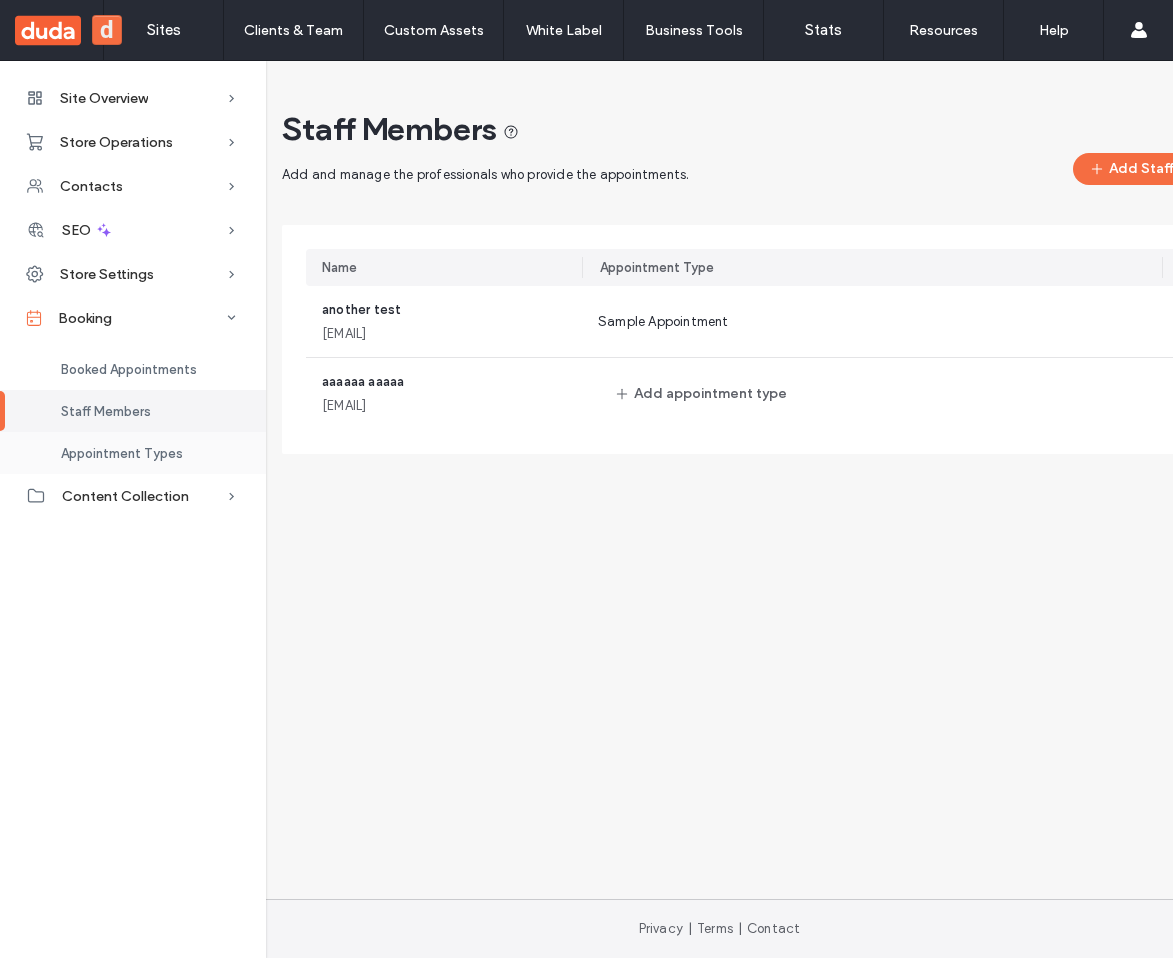 click on "Appointment Types" at bounding box center [122, 453] 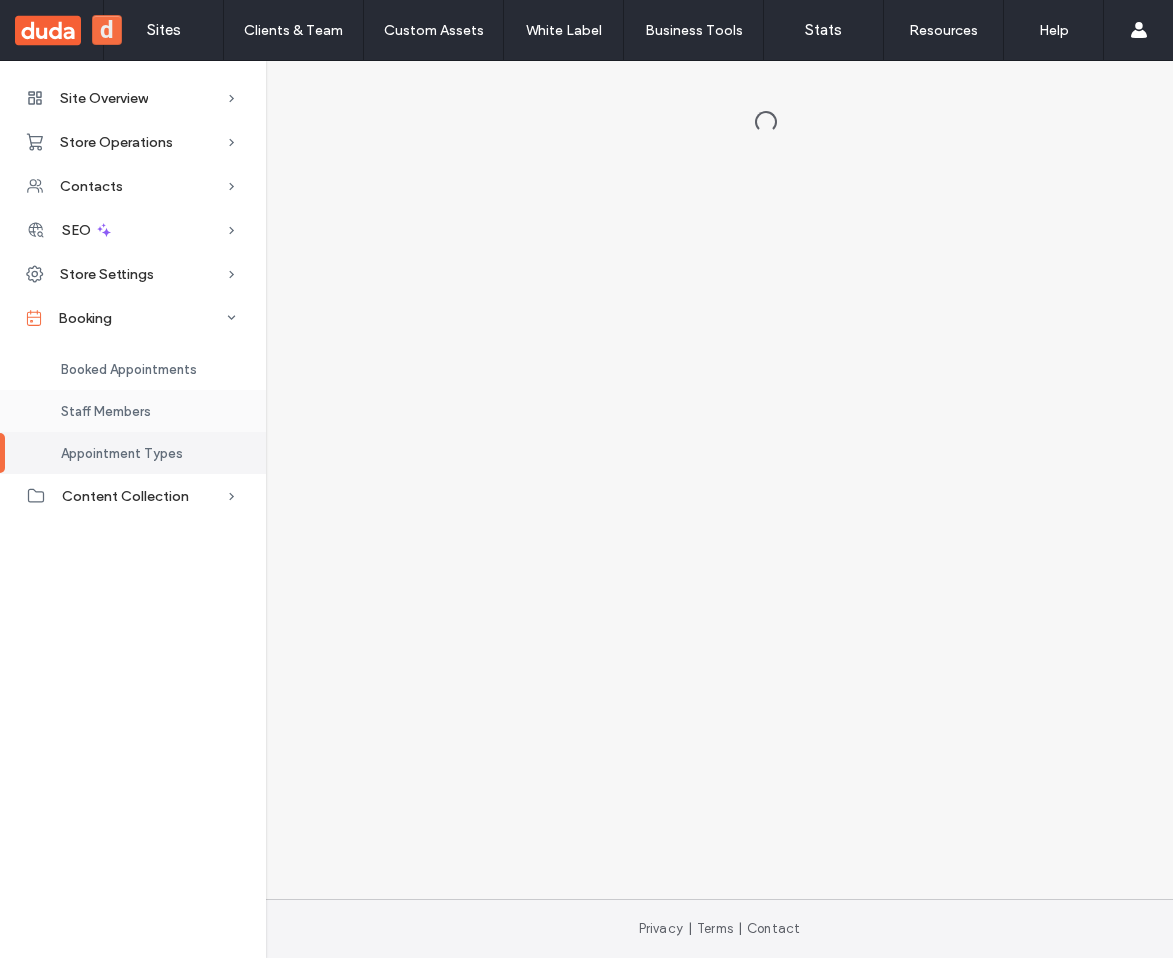 click on "Staff Members" at bounding box center (106, 411) 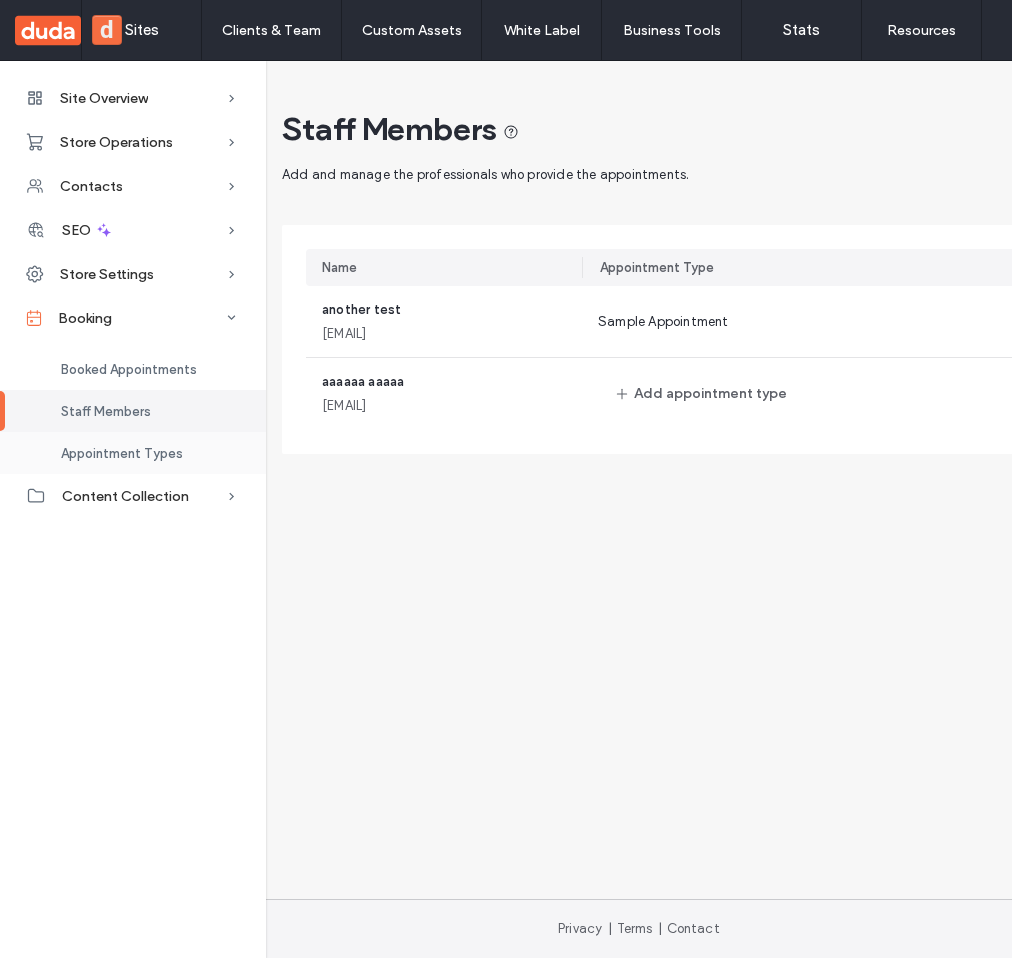 click on "Appointment Types" at bounding box center [122, 453] 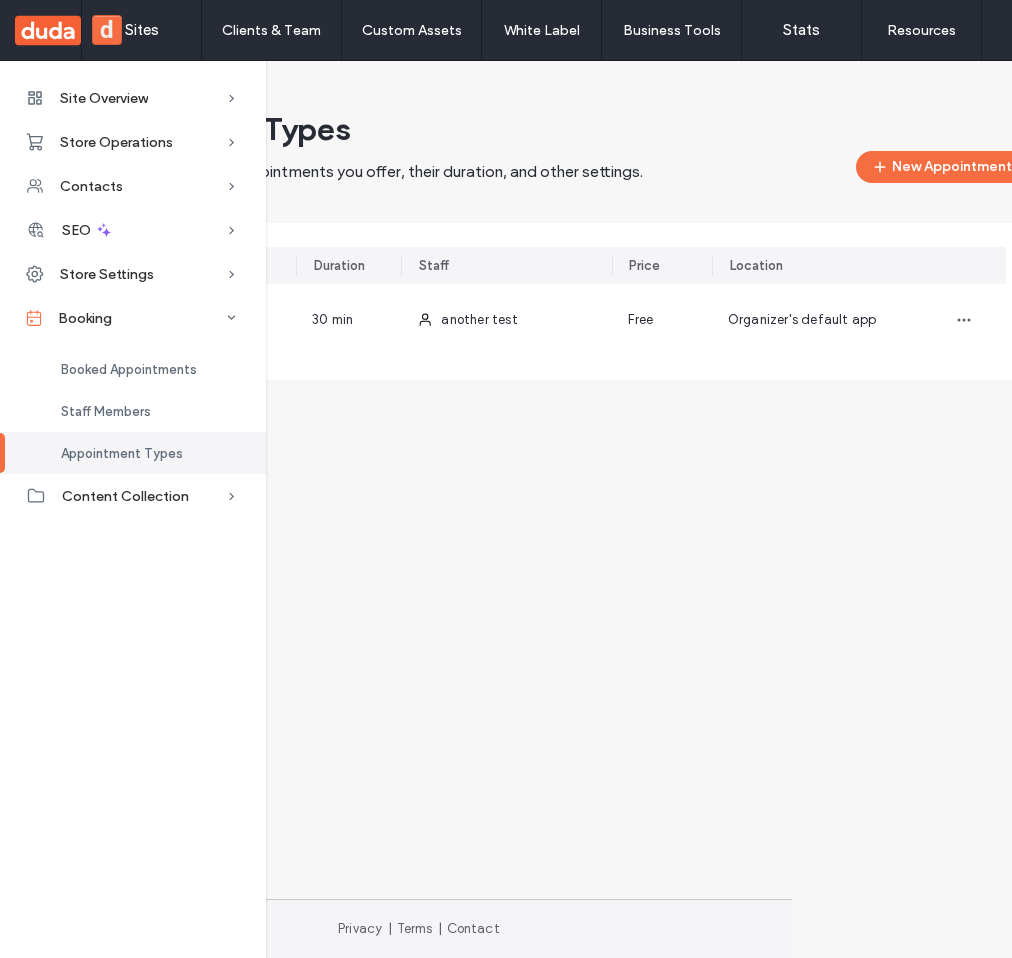scroll, scrollTop: 0, scrollLeft: 224, axis: horizontal 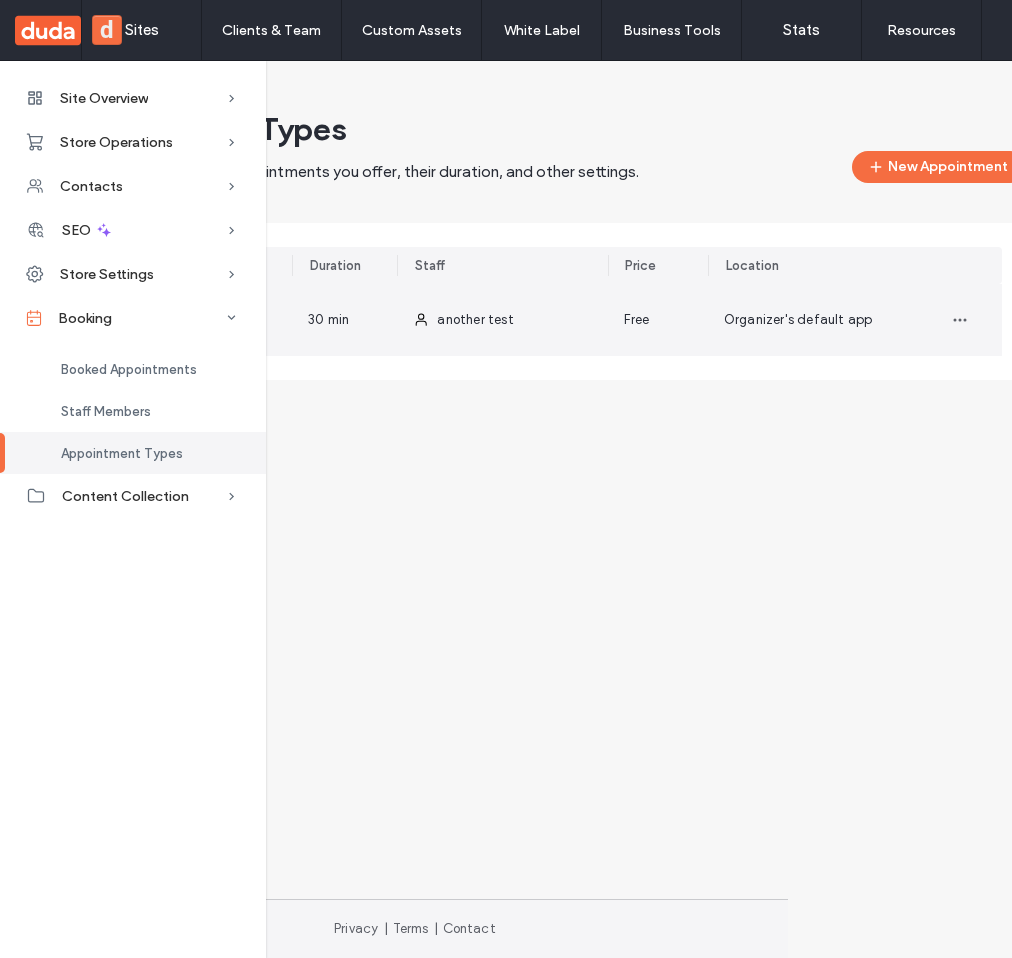 click on "another test" at bounding box center [475, 319] 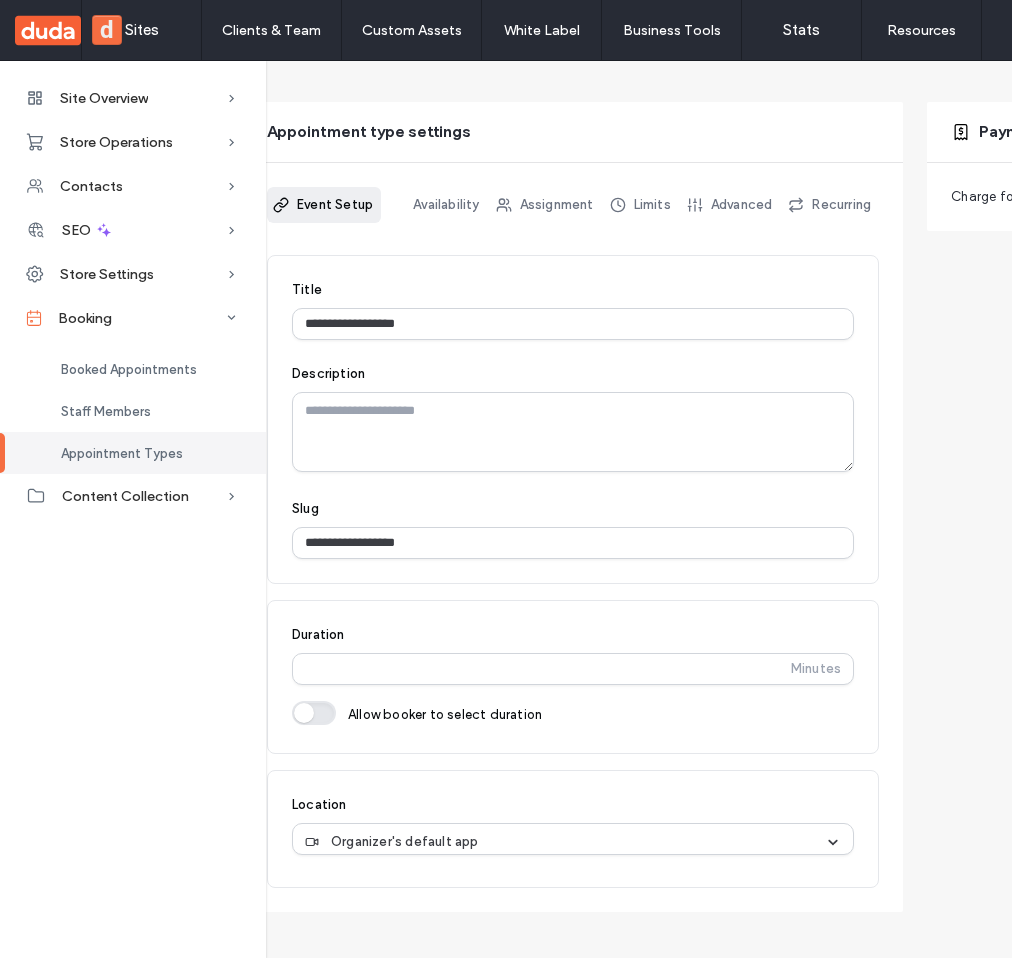 scroll, scrollTop: 142, scrollLeft: 39, axis: both 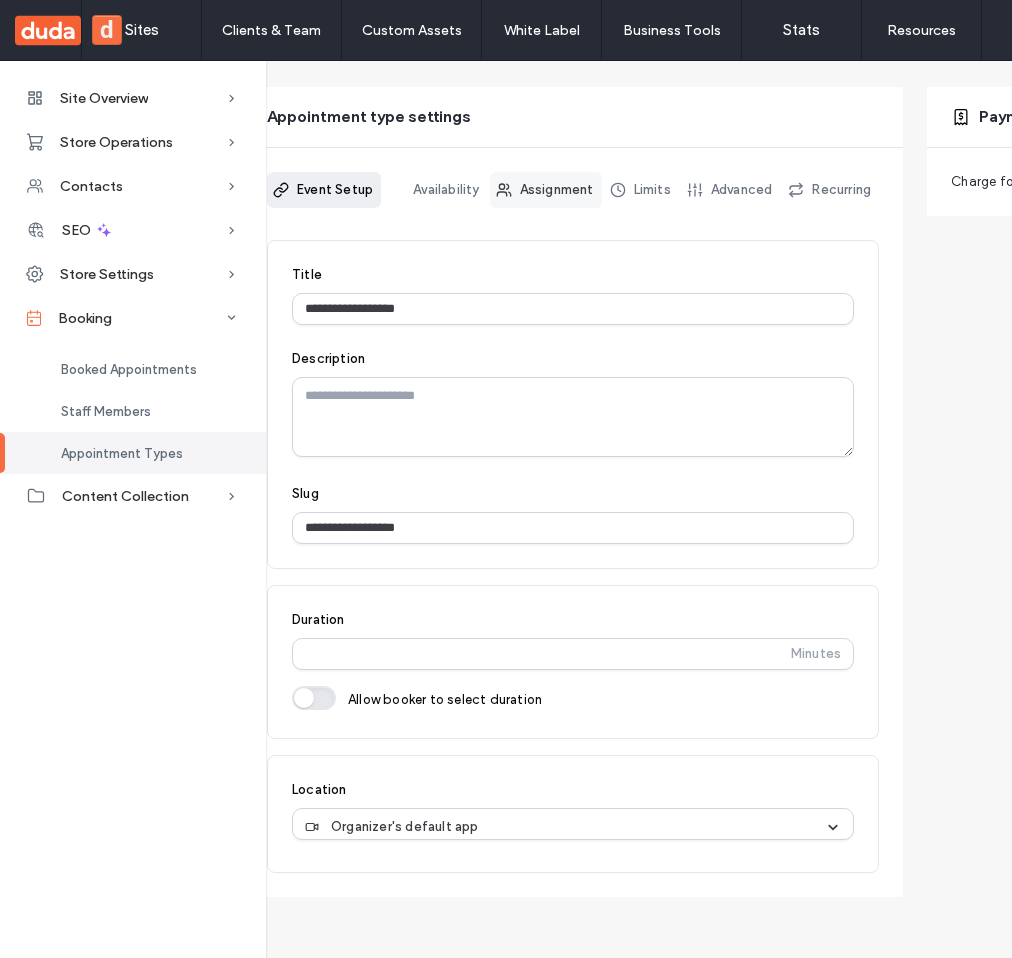 click 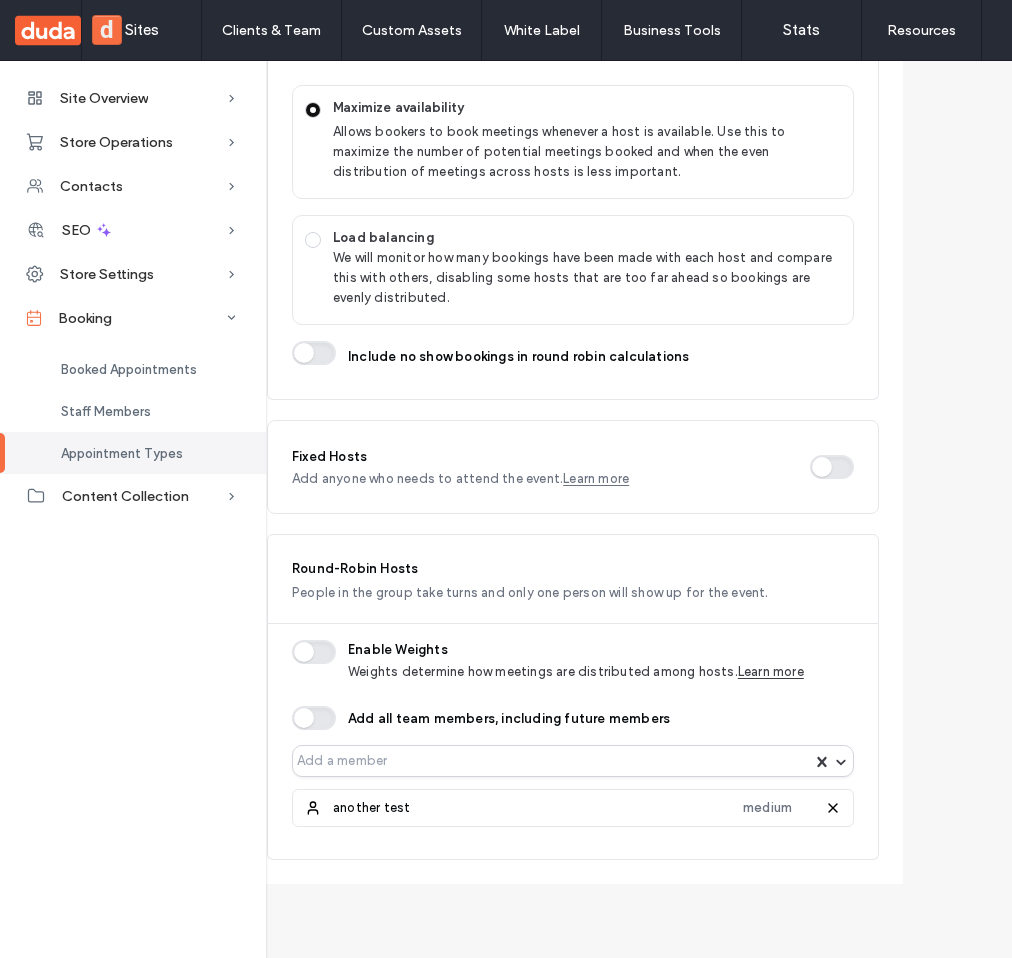 scroll, scrollTop: 655, scrollLeft: 39, axis: both 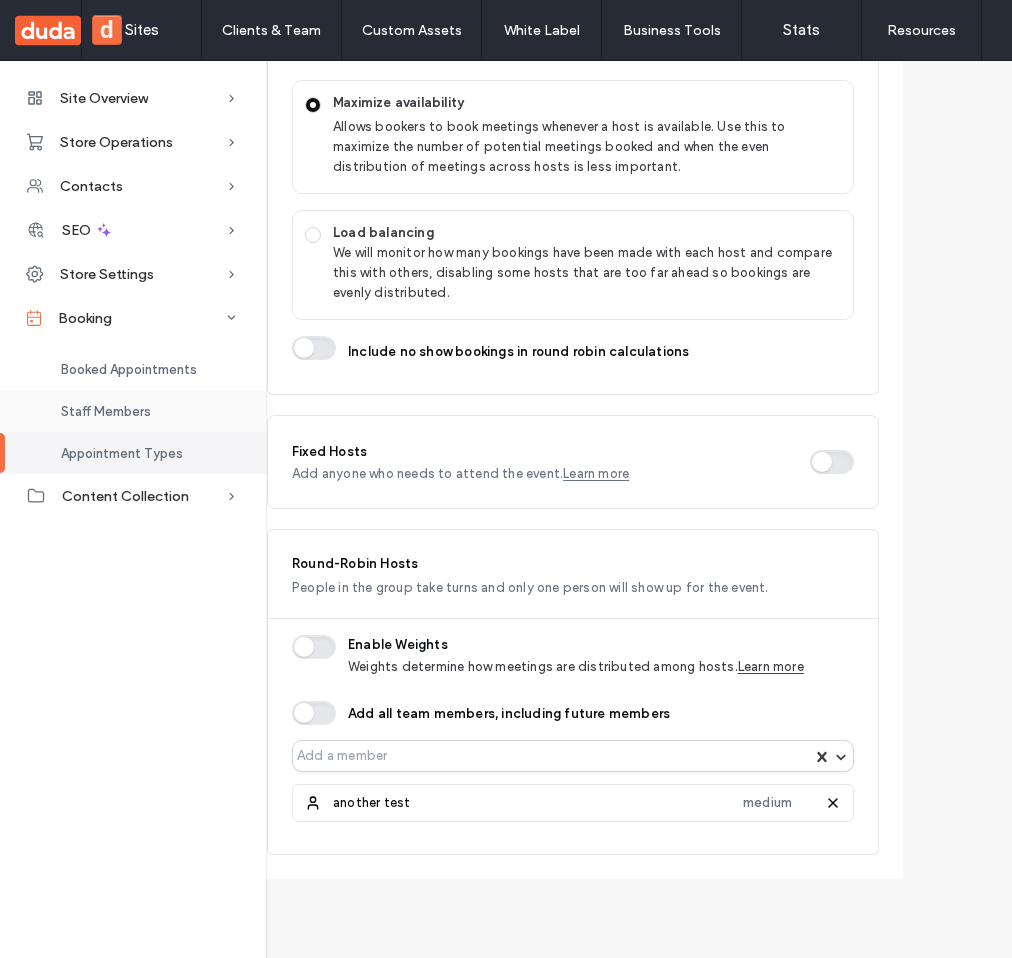 click on "Staff Members" at bounding box center [133, 411] 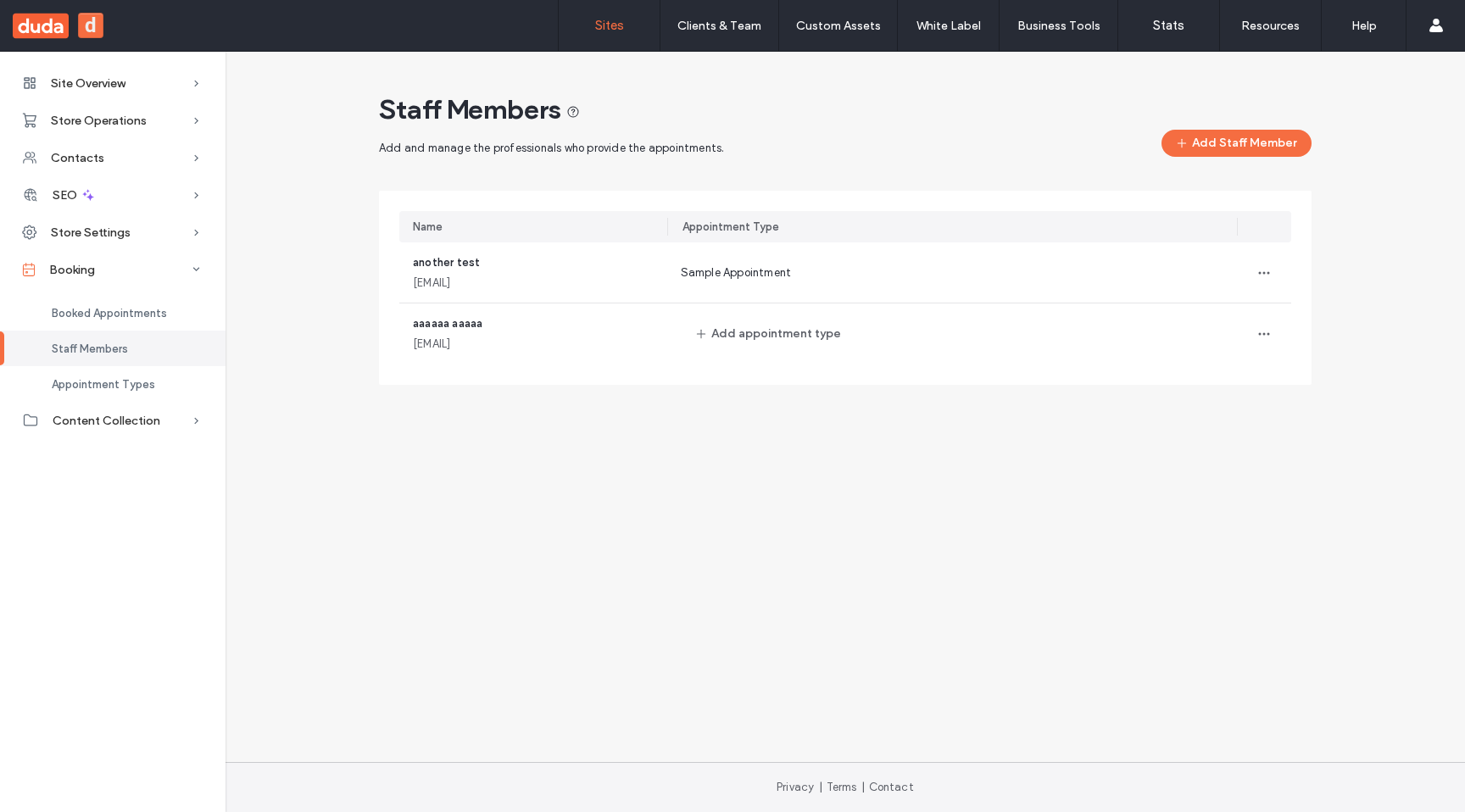 scroll, scrollTop: 0, scrollLeft: 0, axis: both 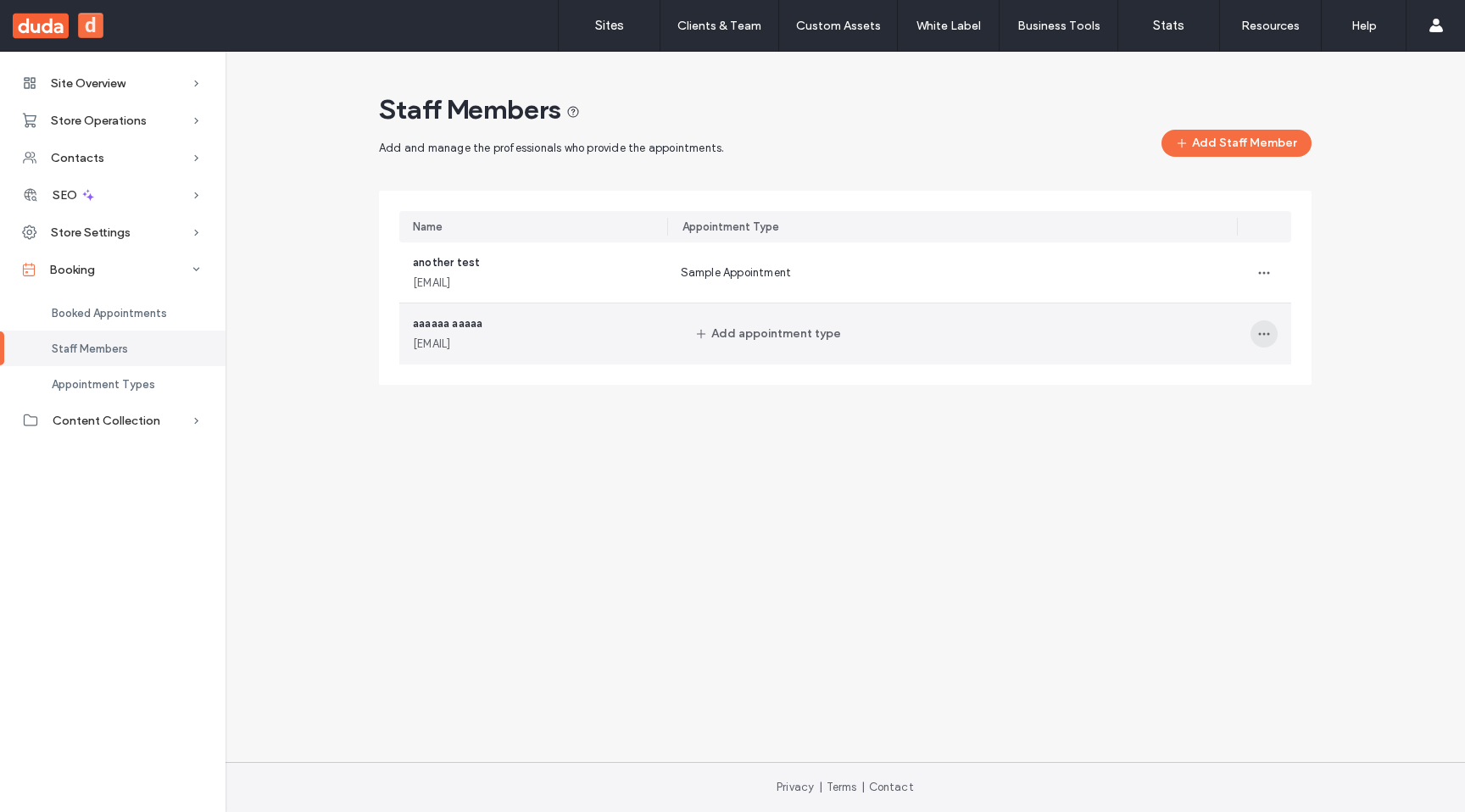 click at bounding box center [1264, 334] 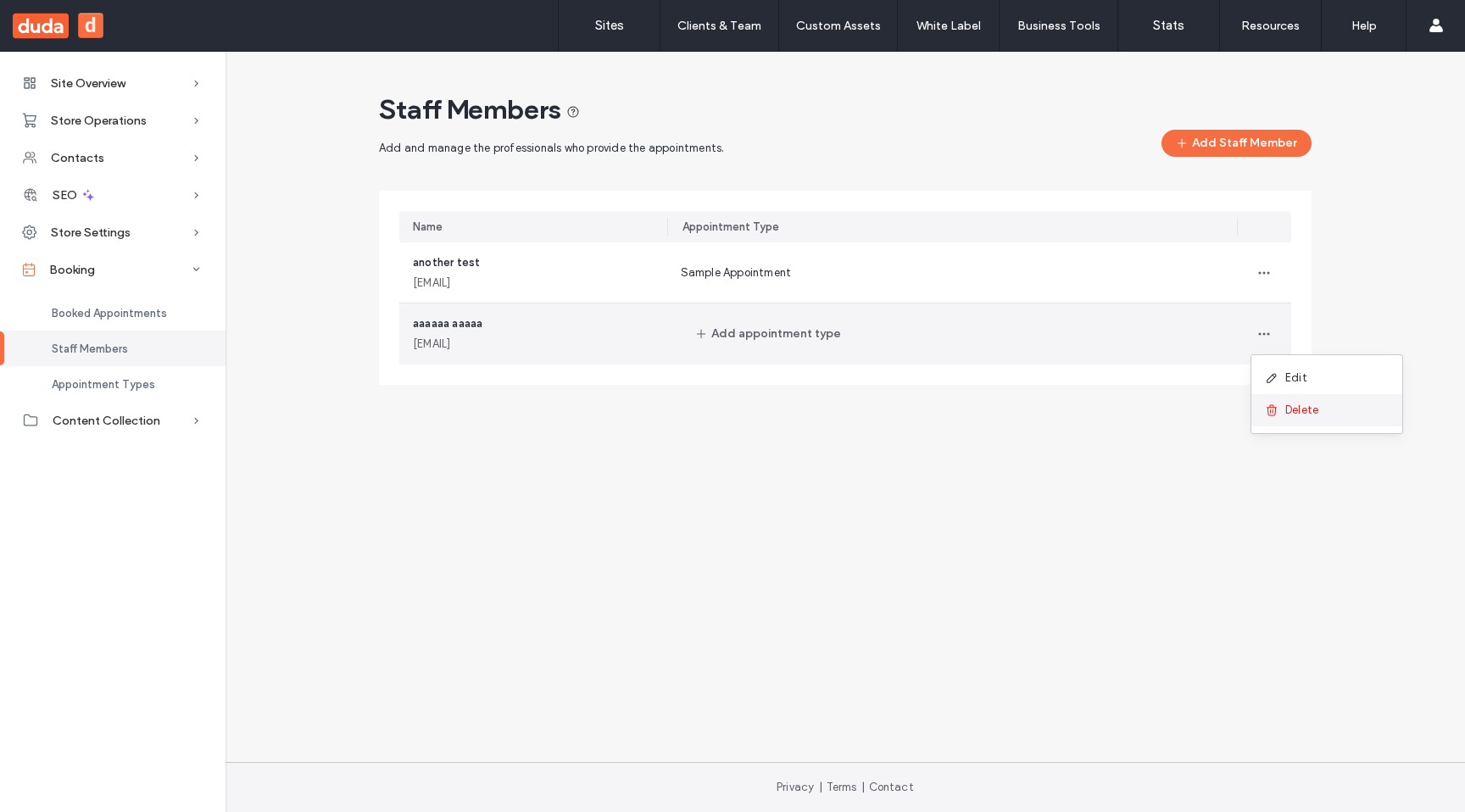 click on "Delete" at bounding box center [1327, 410] 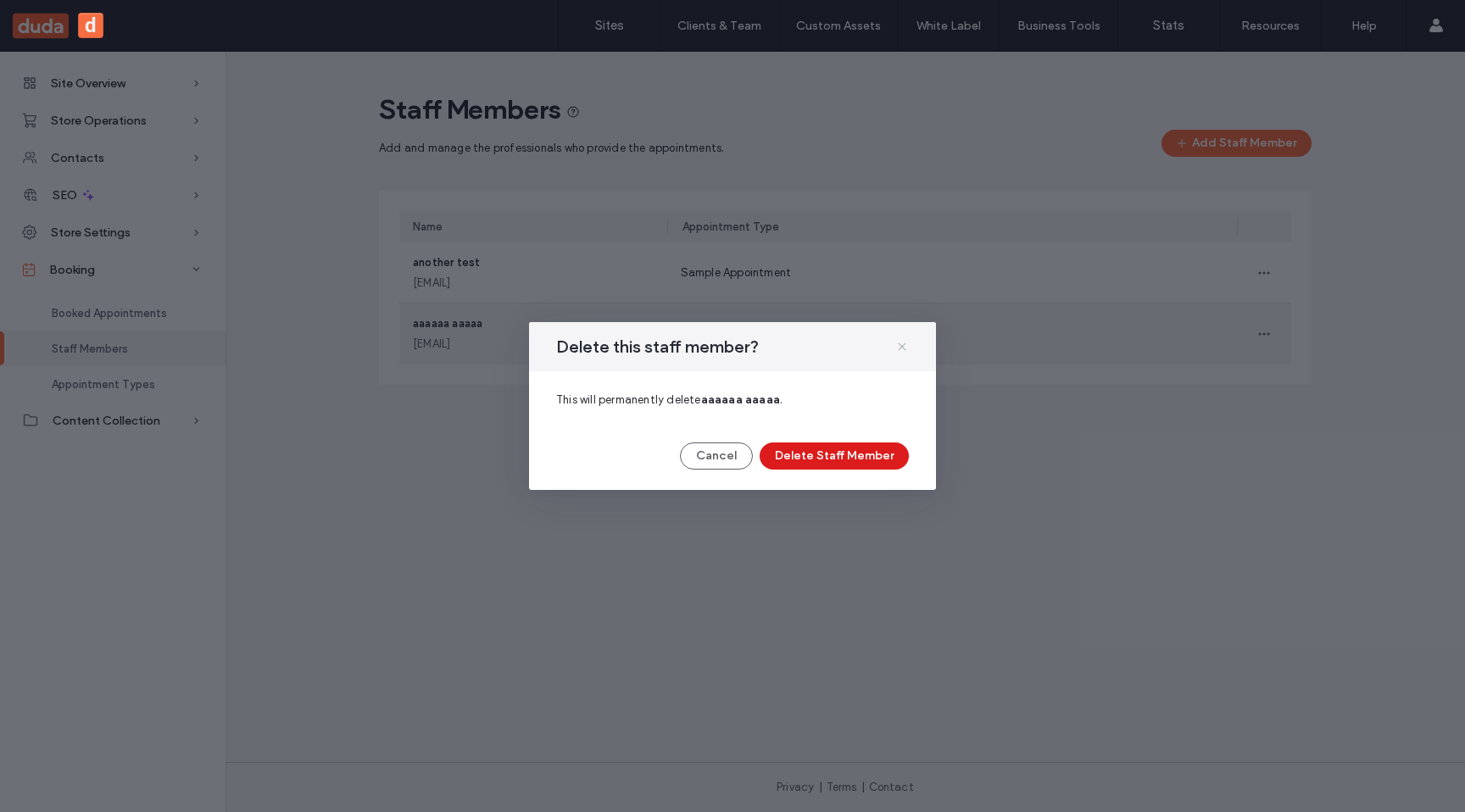 click 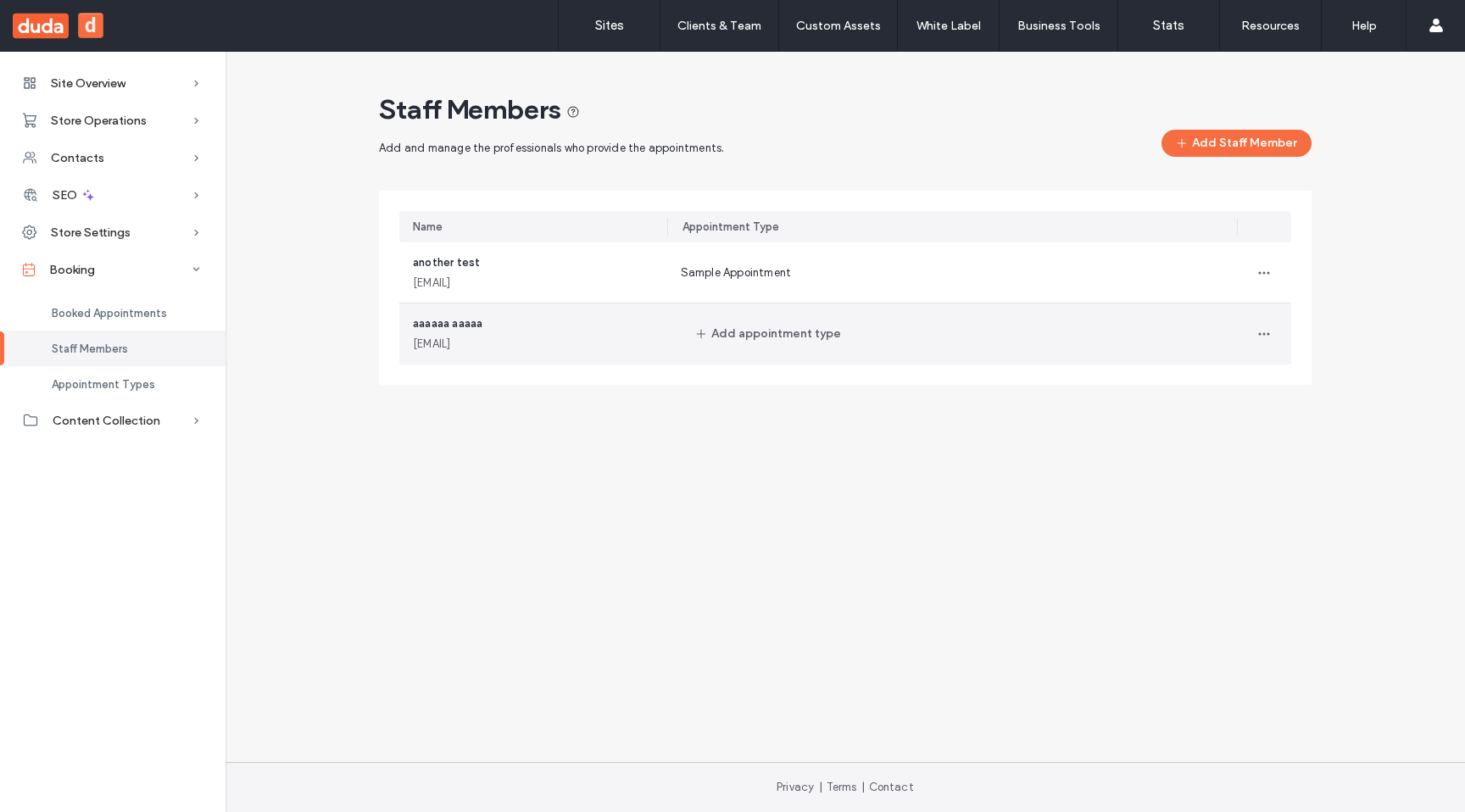 click on "Add appointment type" at bounding box center (952, 334) 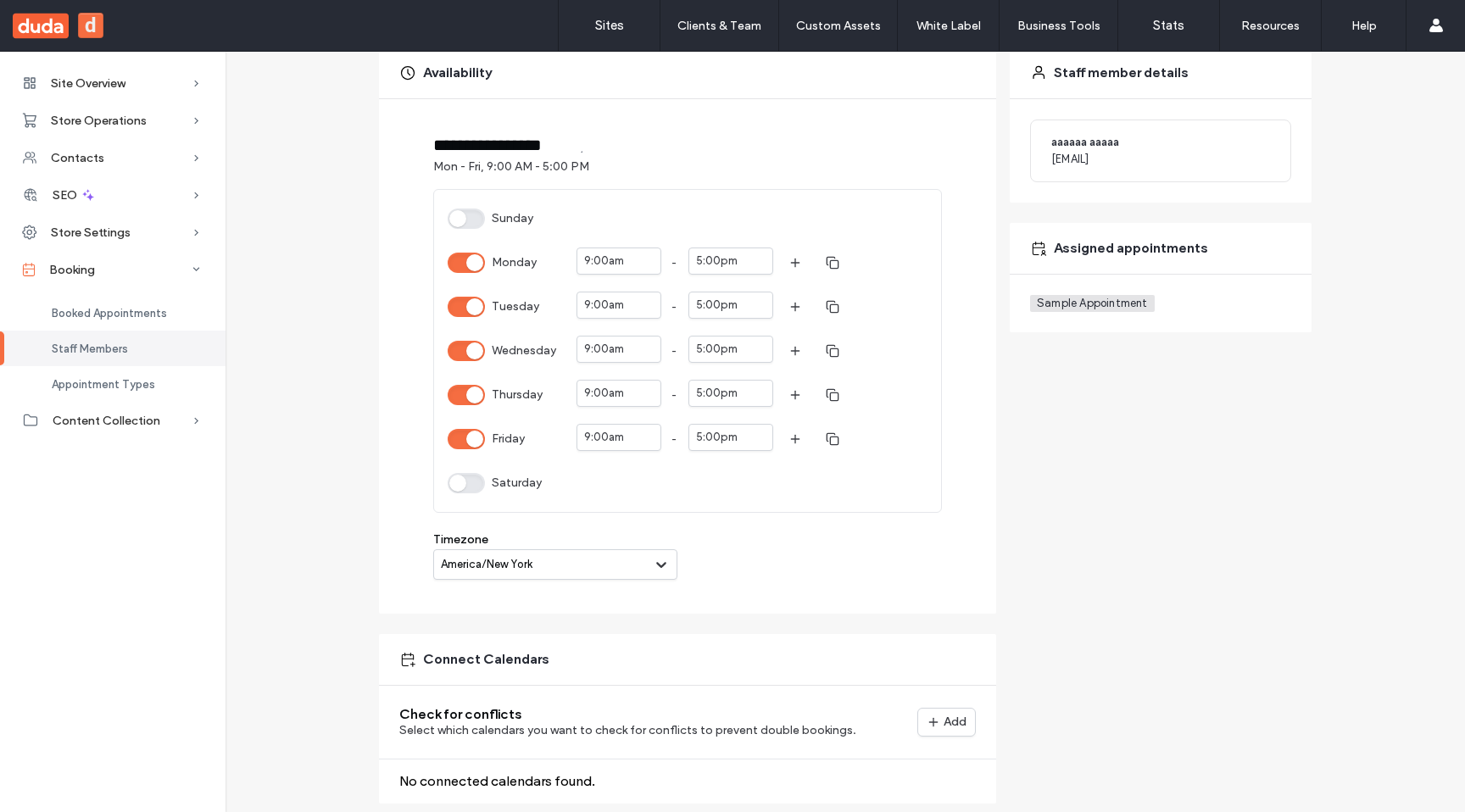 scroll, scrollTop: 0, scrollLeft: 0, axis: both 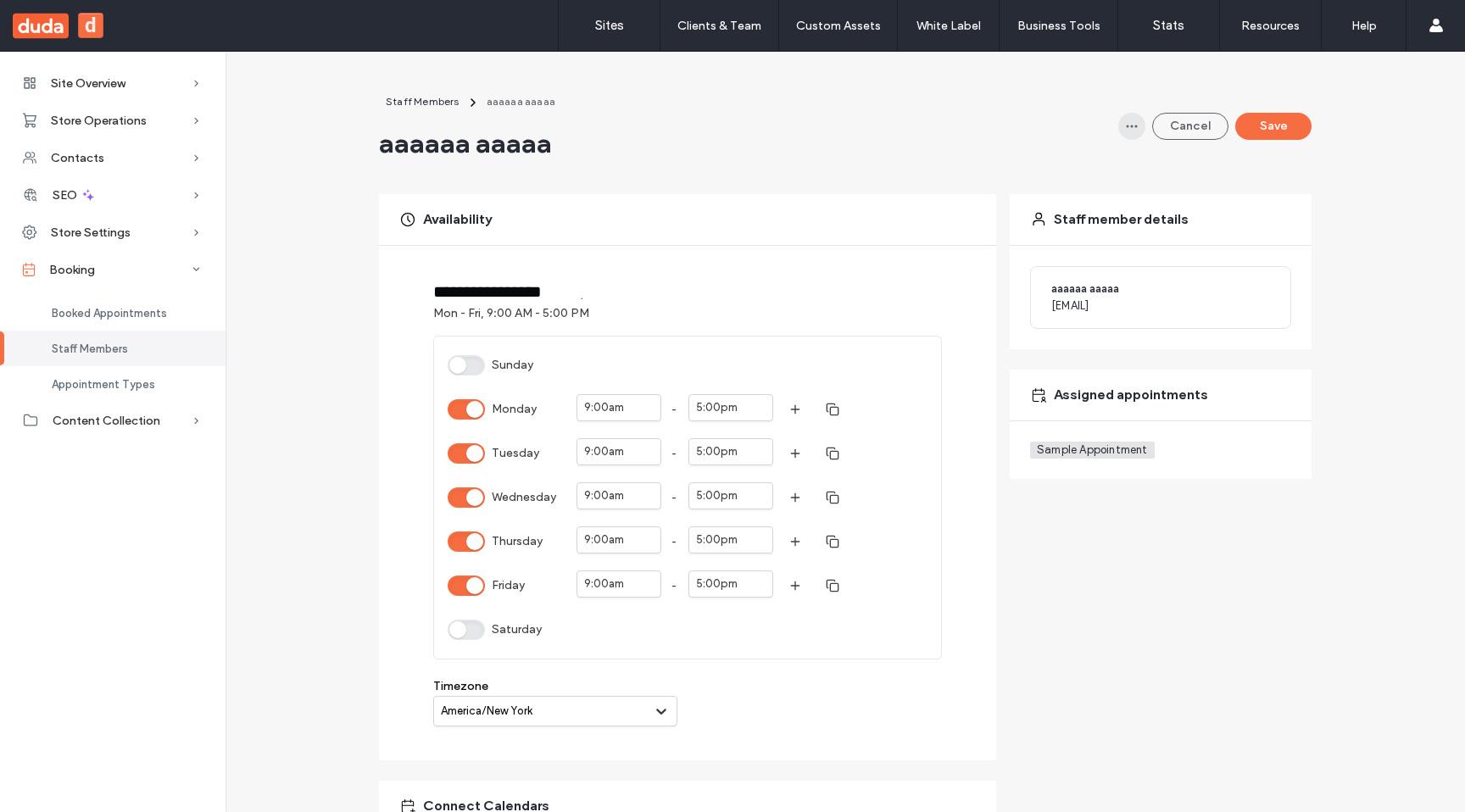 click 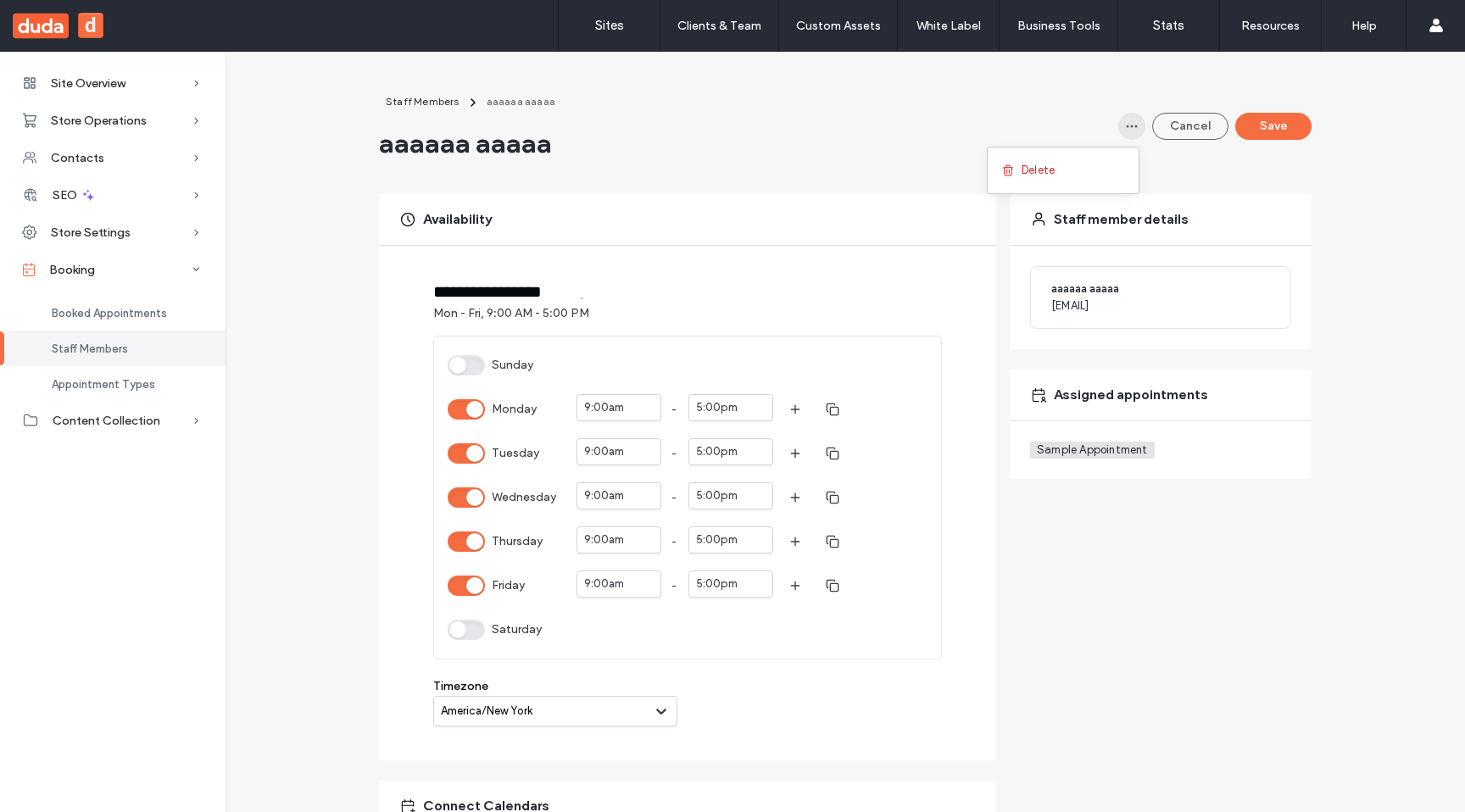 click 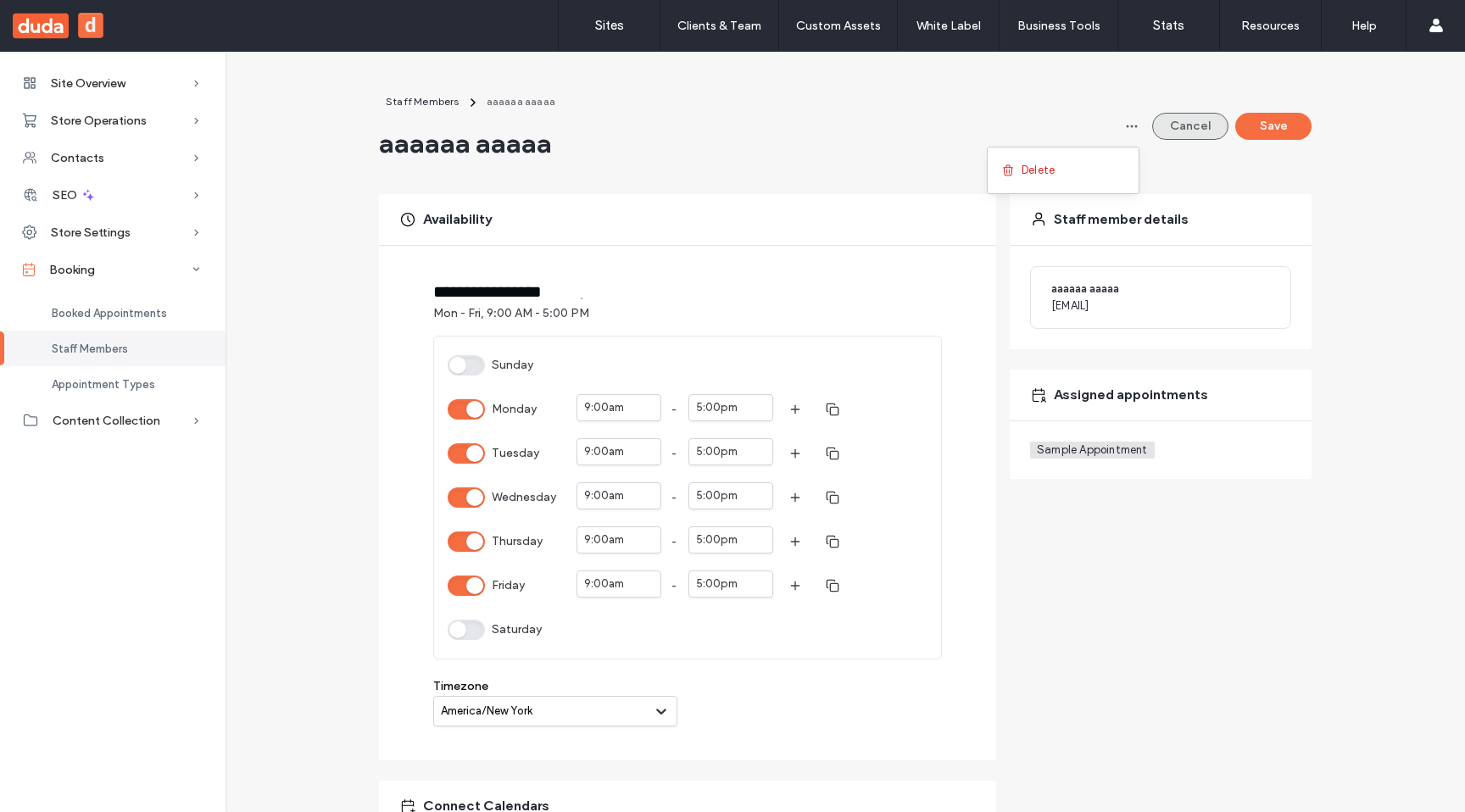 click on "Cancel" at bounding box center [1190, 126] 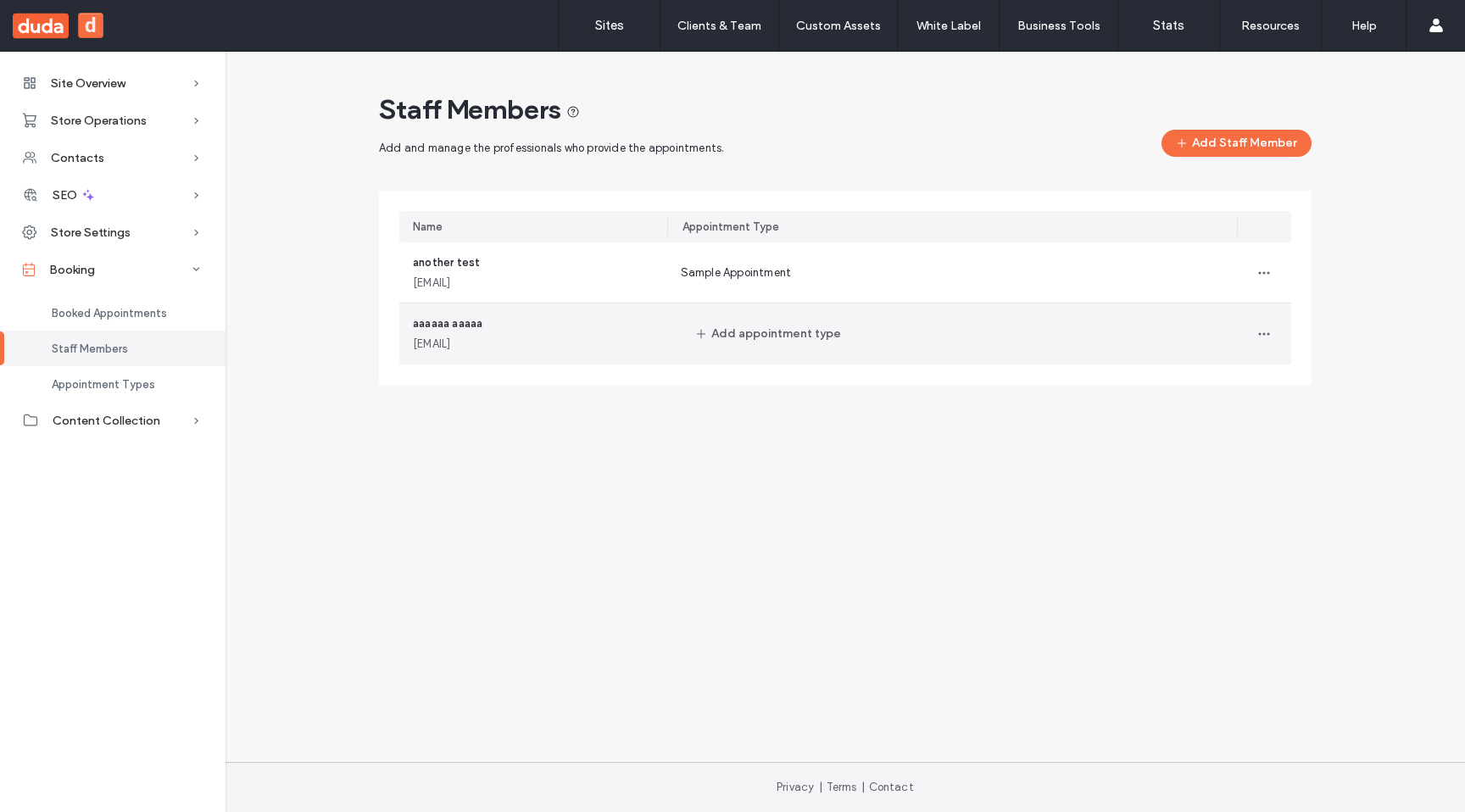 click on "Add appointment type" at bounding box center [952, 334] 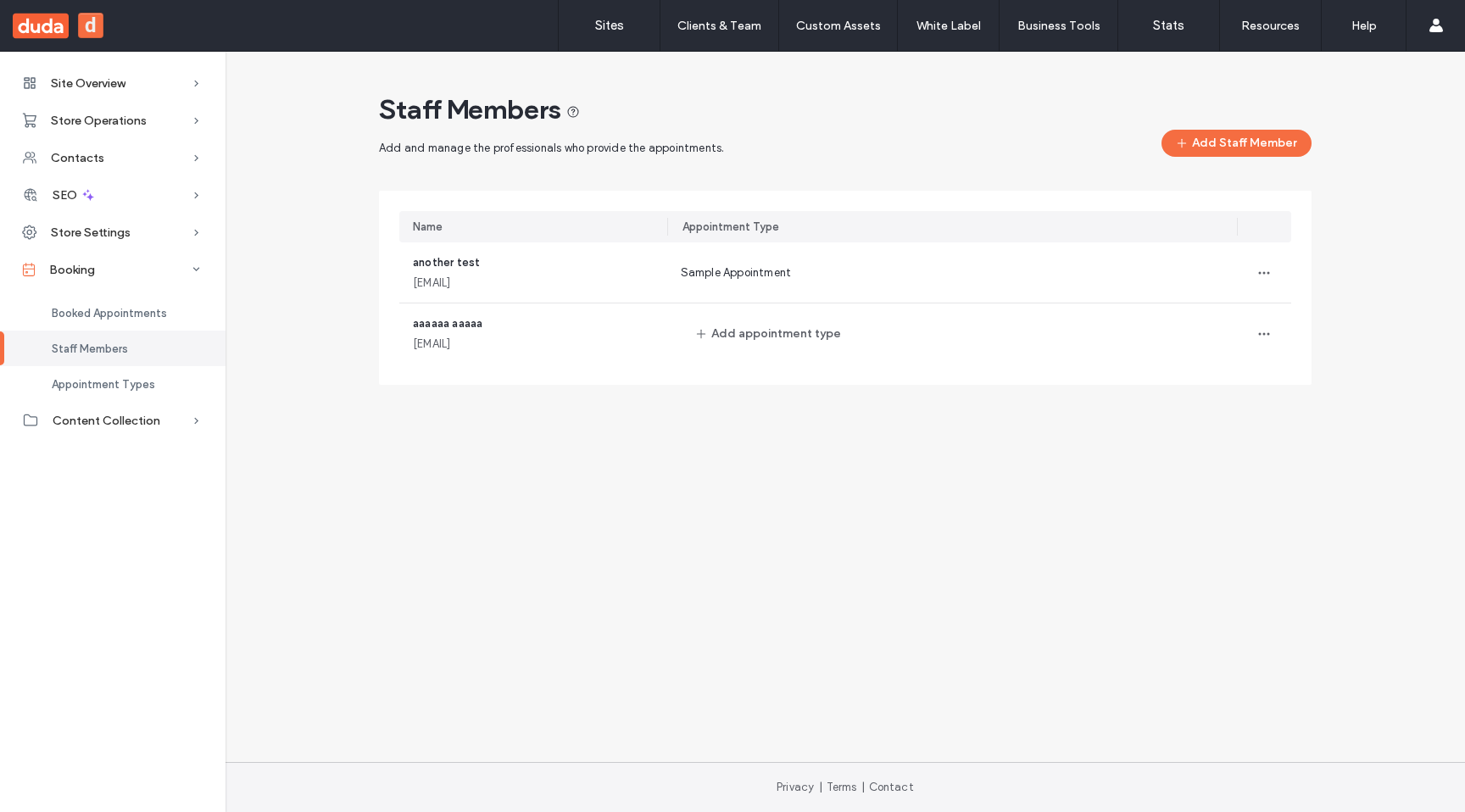 scroll, scrollTop: 0, scrollLeft: 0, axis: both 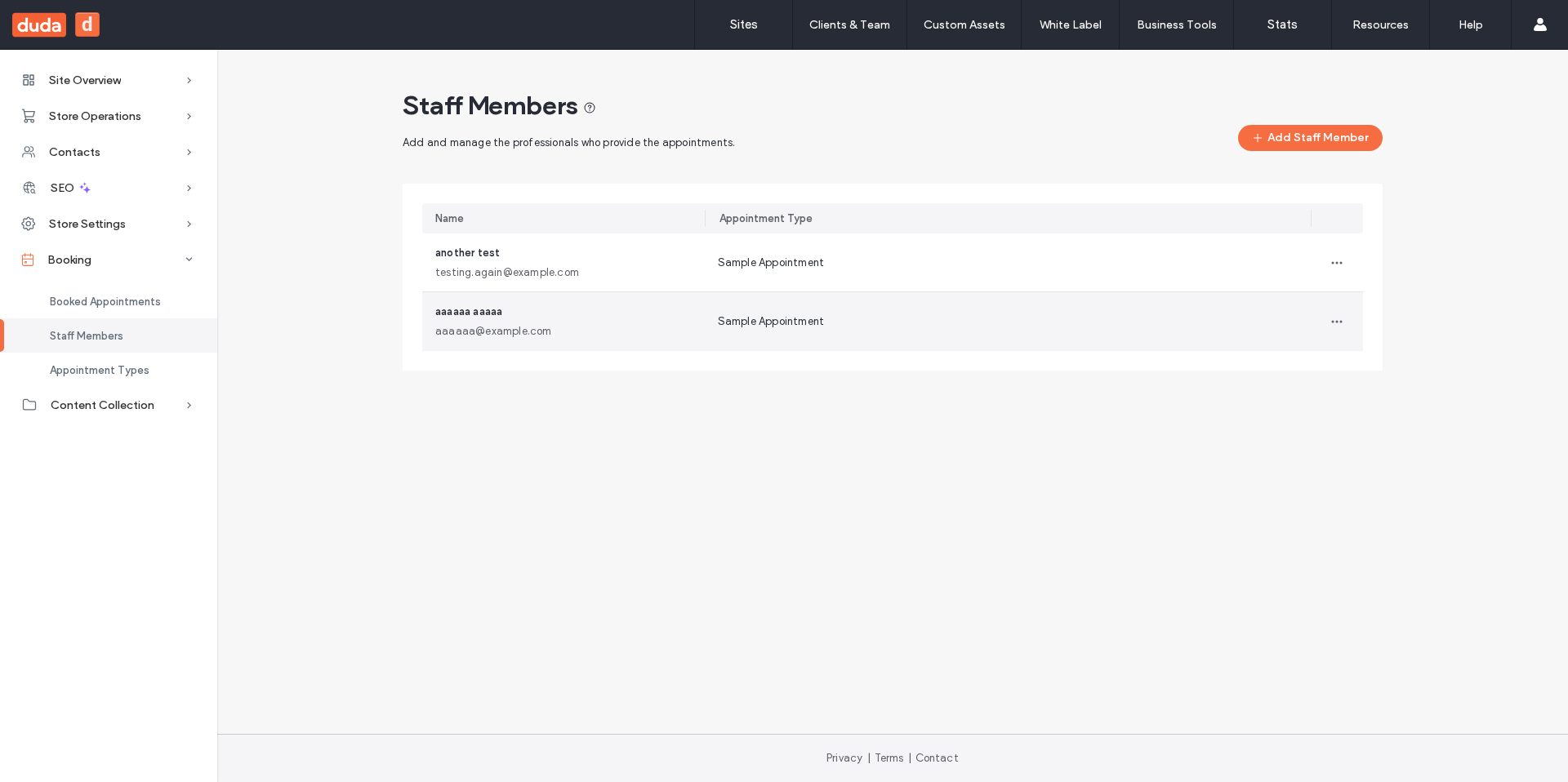 click on "Sample Appointment" at bounding box center [771, 321] 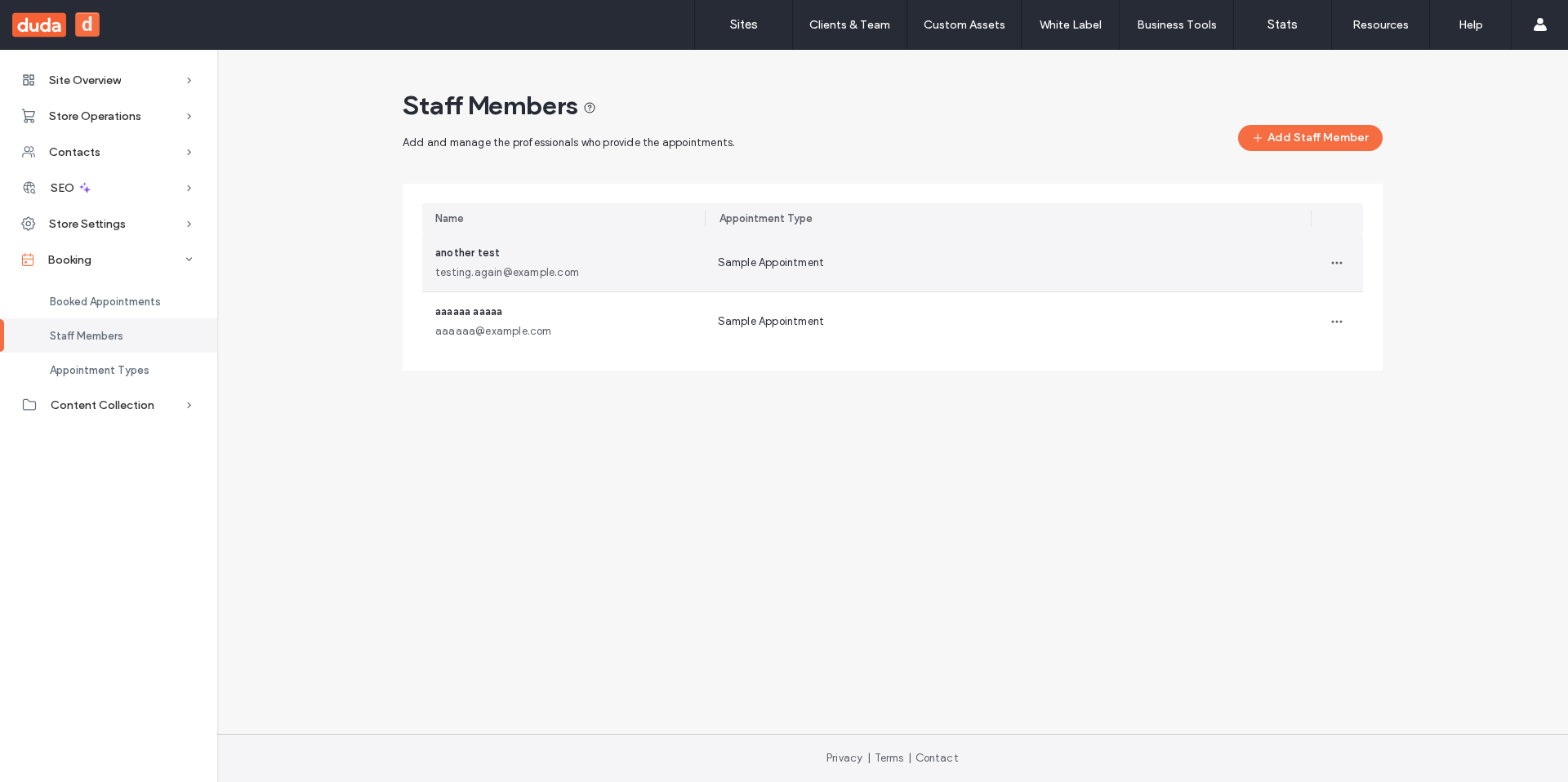 click on "Sample Appointment" at bounding box center [1008, 262] 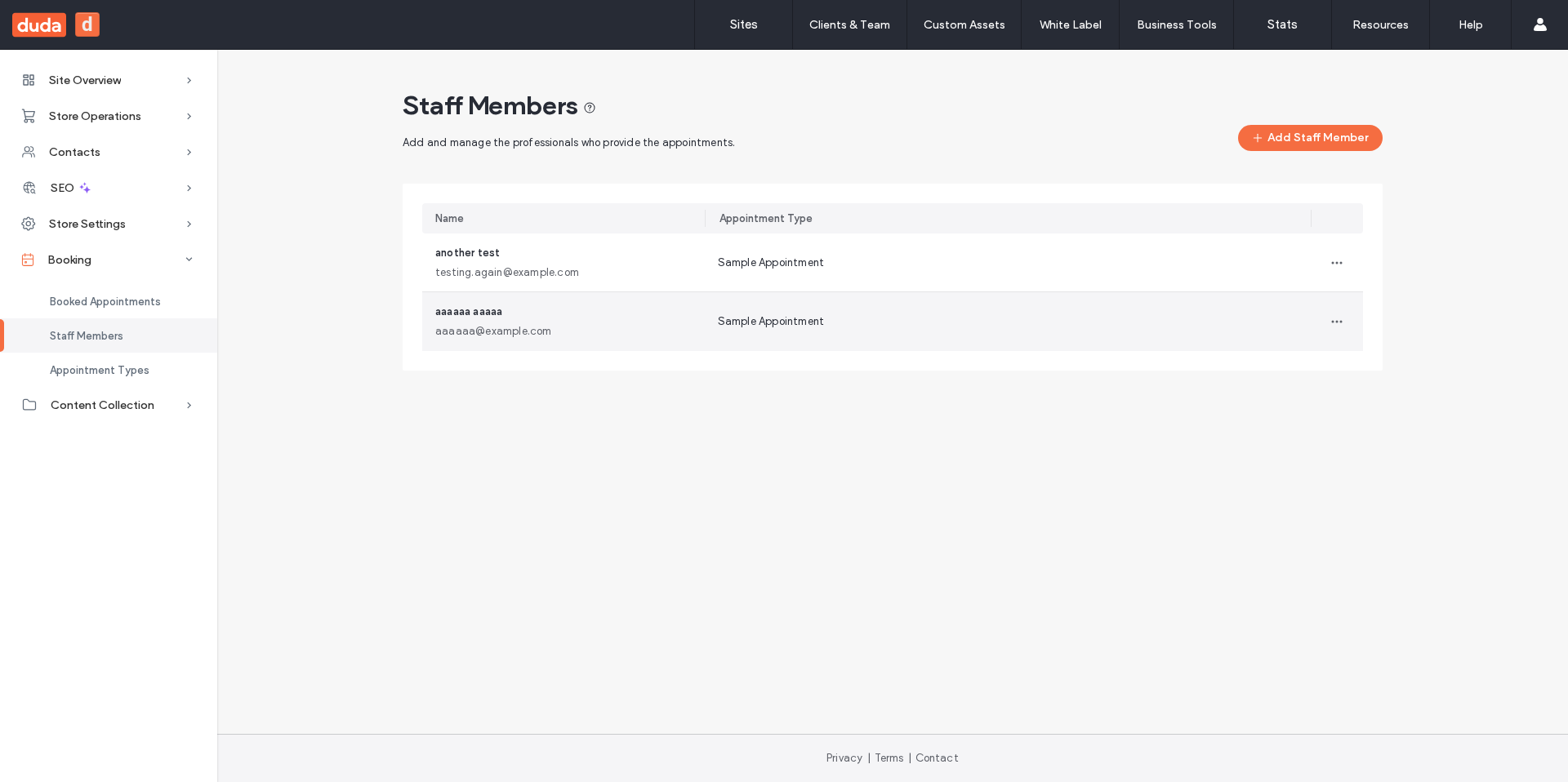 click on "Sample Appointment" at bounding box center [1008, 322] 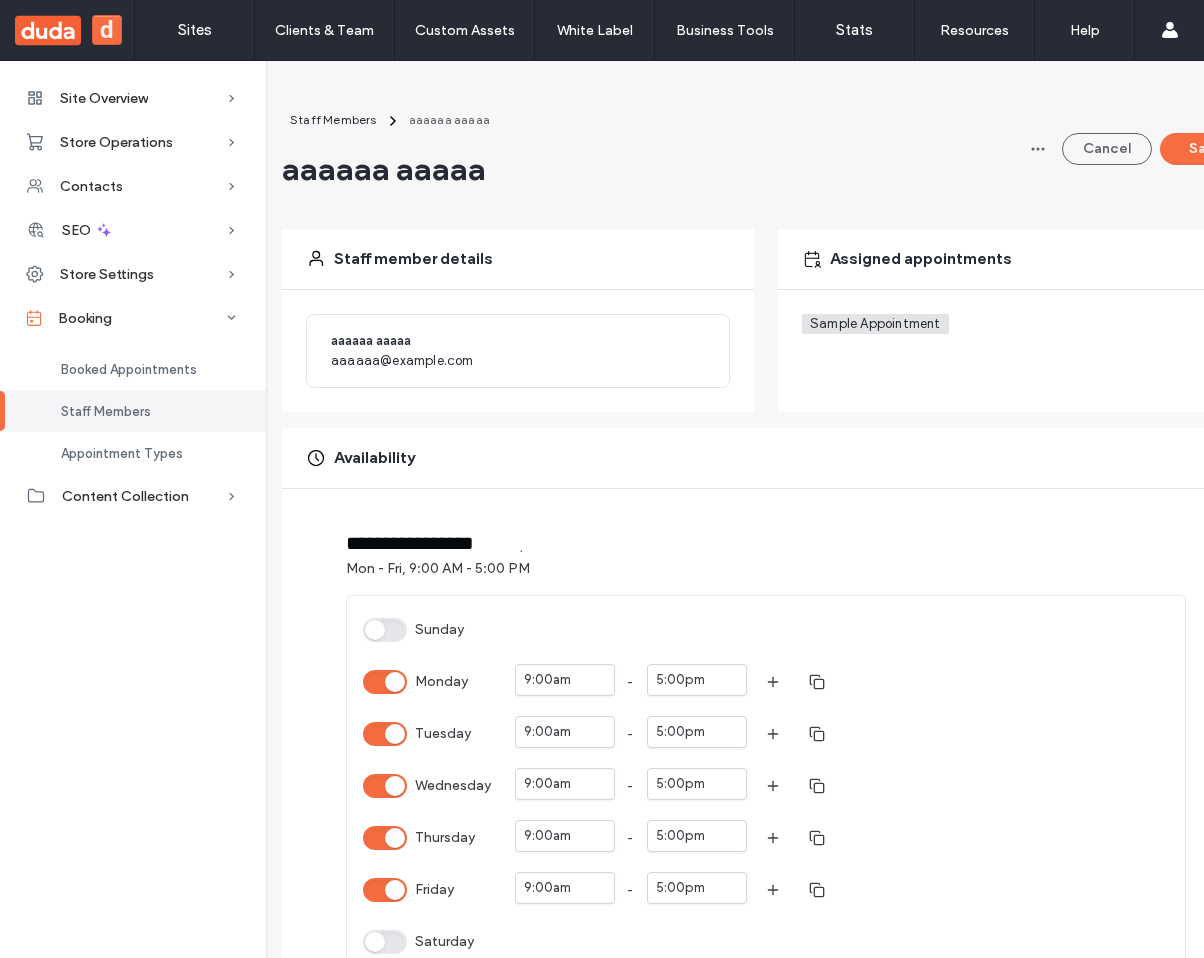click on "Monday" at bounding box center (385, 682) 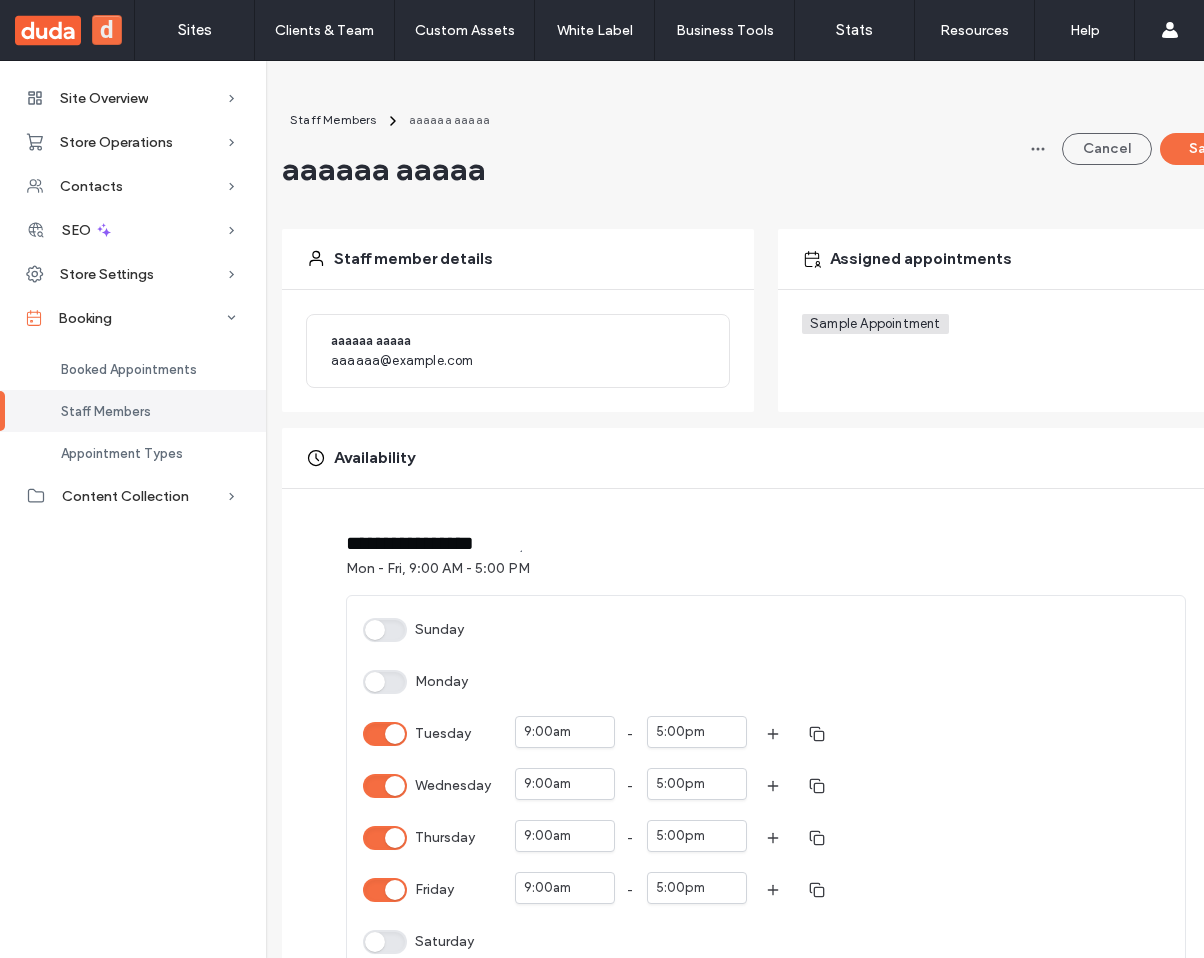 scroll, scrollTop: 0, scrollLeft: 76, axis: horizontal 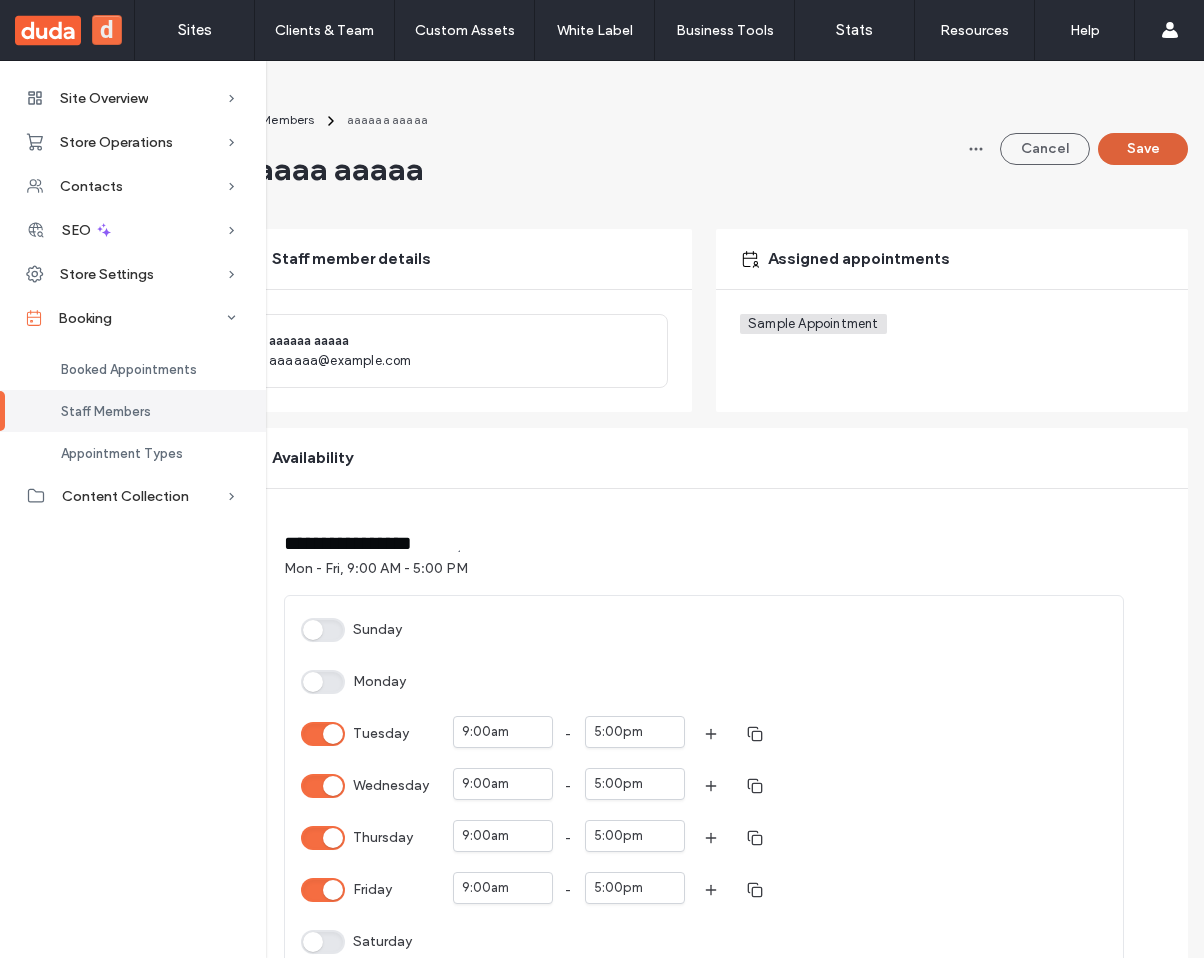 click on "Save" at bounding box center [1143, 149] 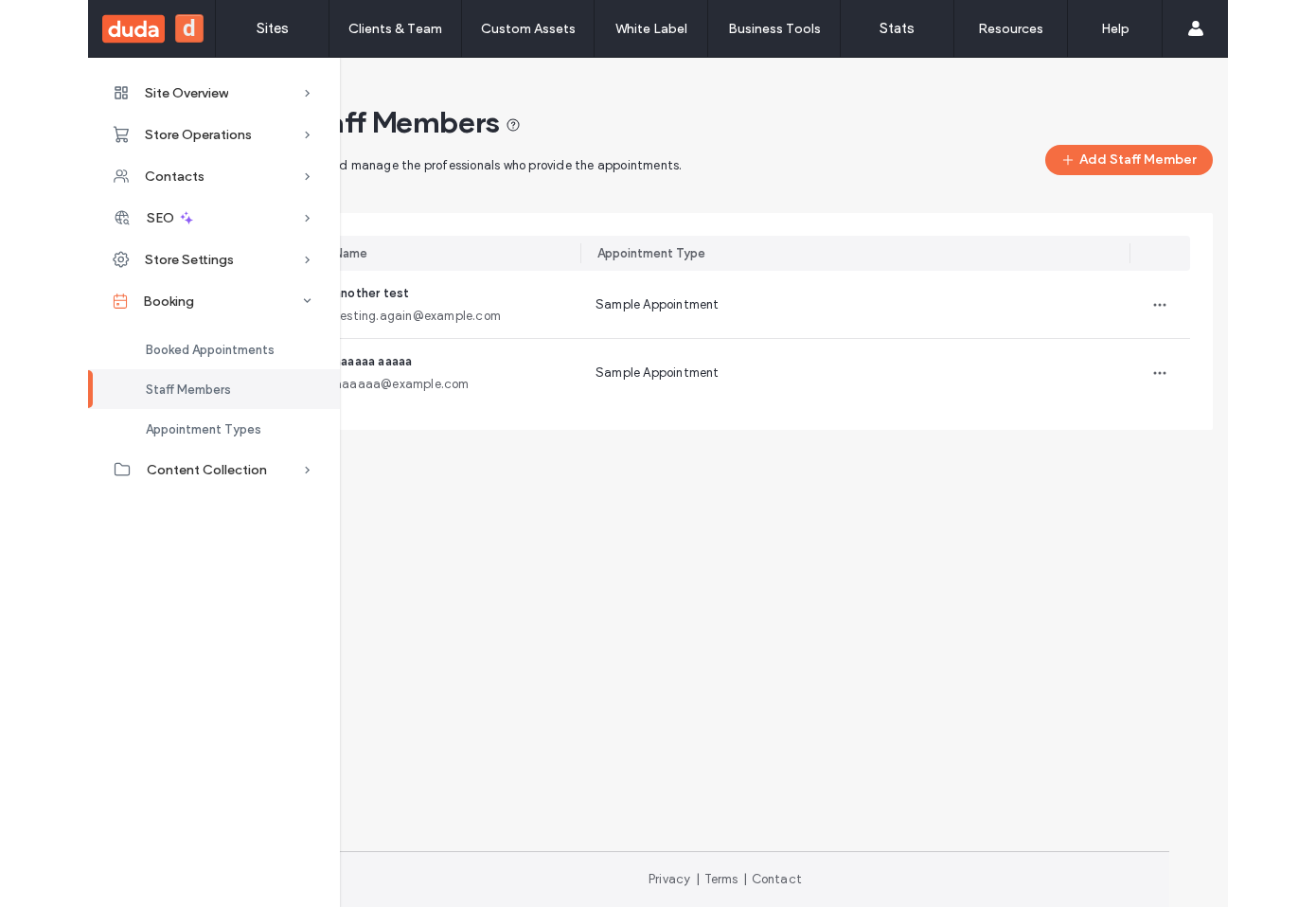scroll, scrollTop: 0, scrollLeft: 0, axis: both 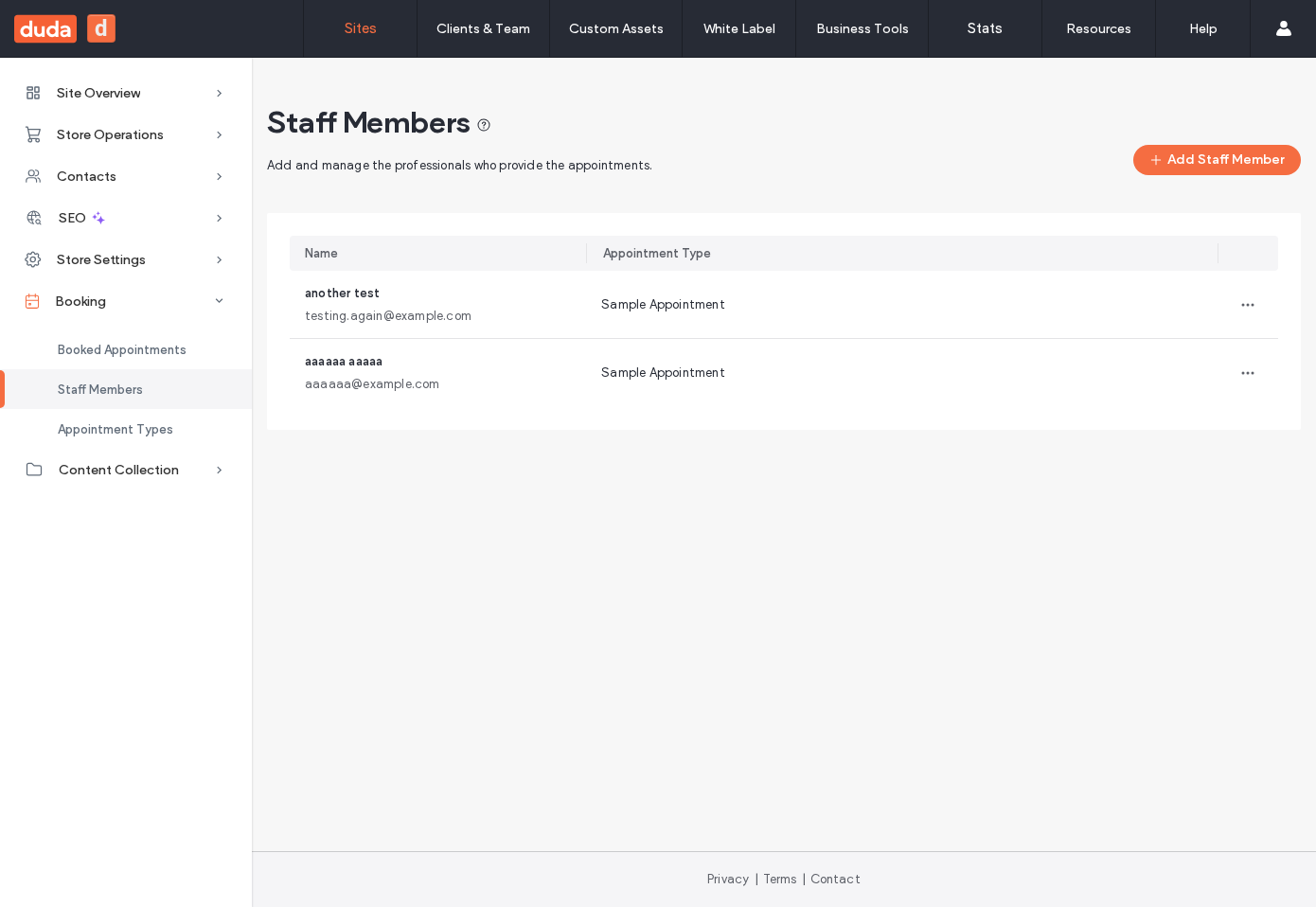 click on "Sites" at bounding box center [361, 28] 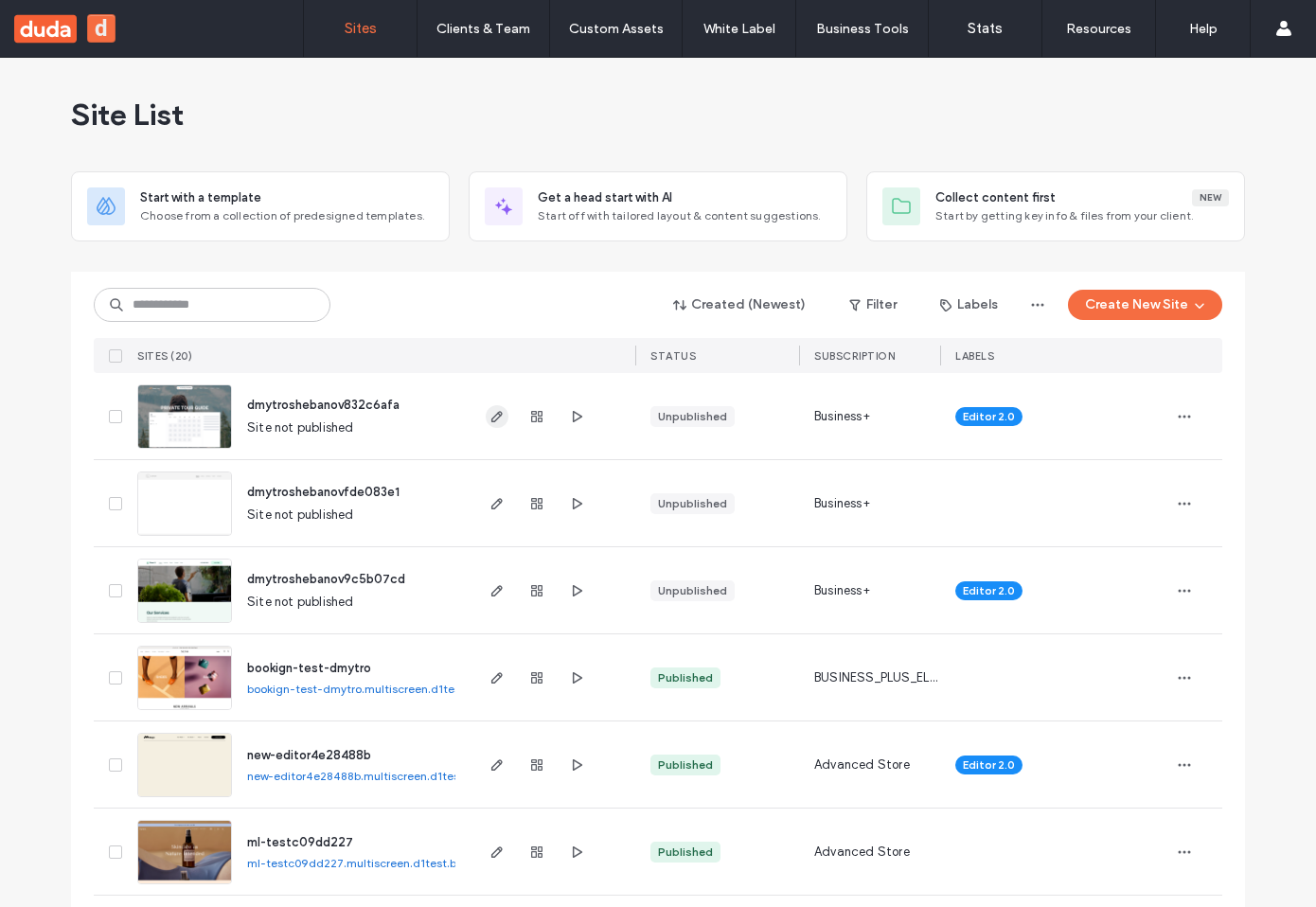 click 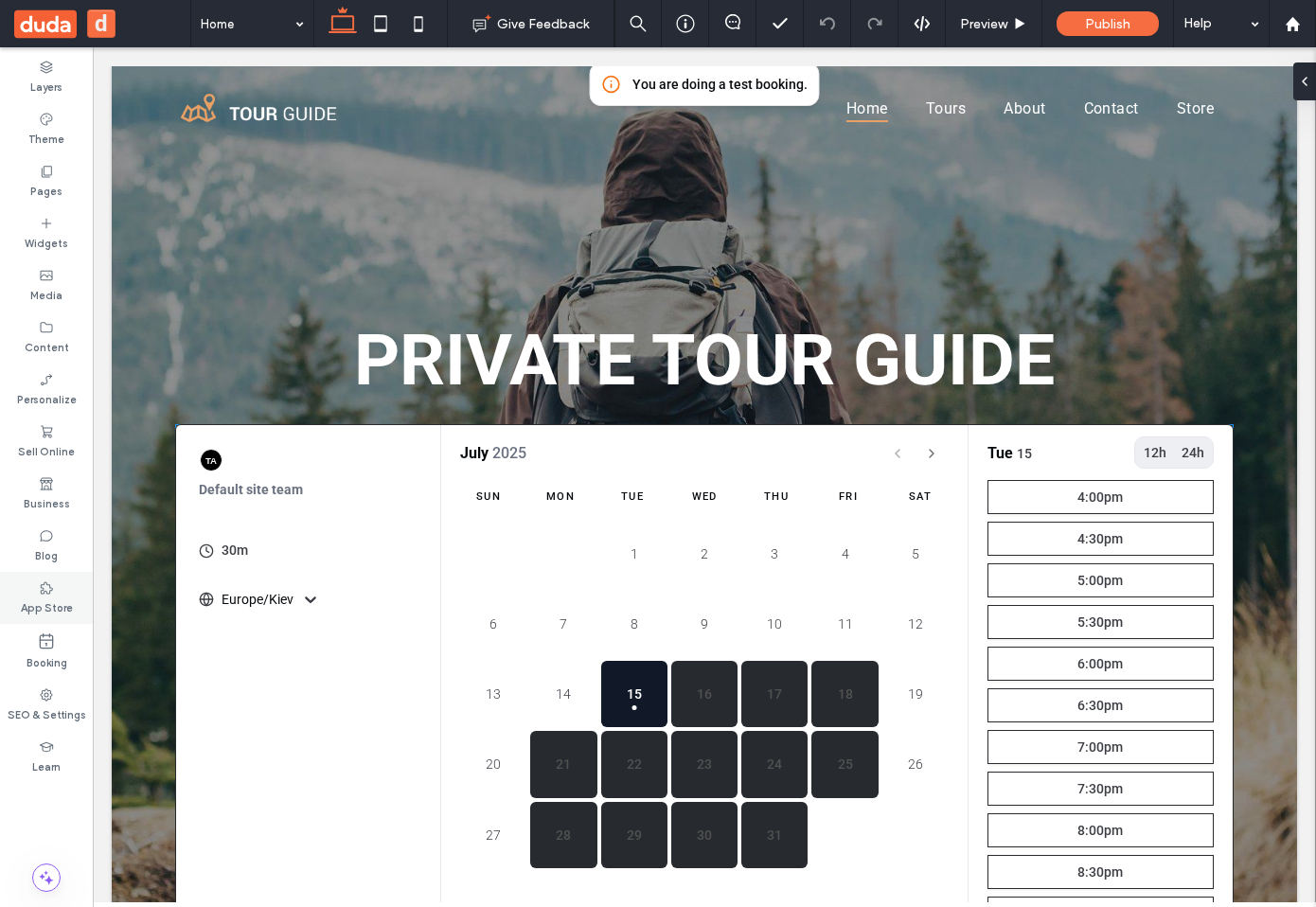 scroll, scrollTop: 0, scrollLeft: 0, axis: both 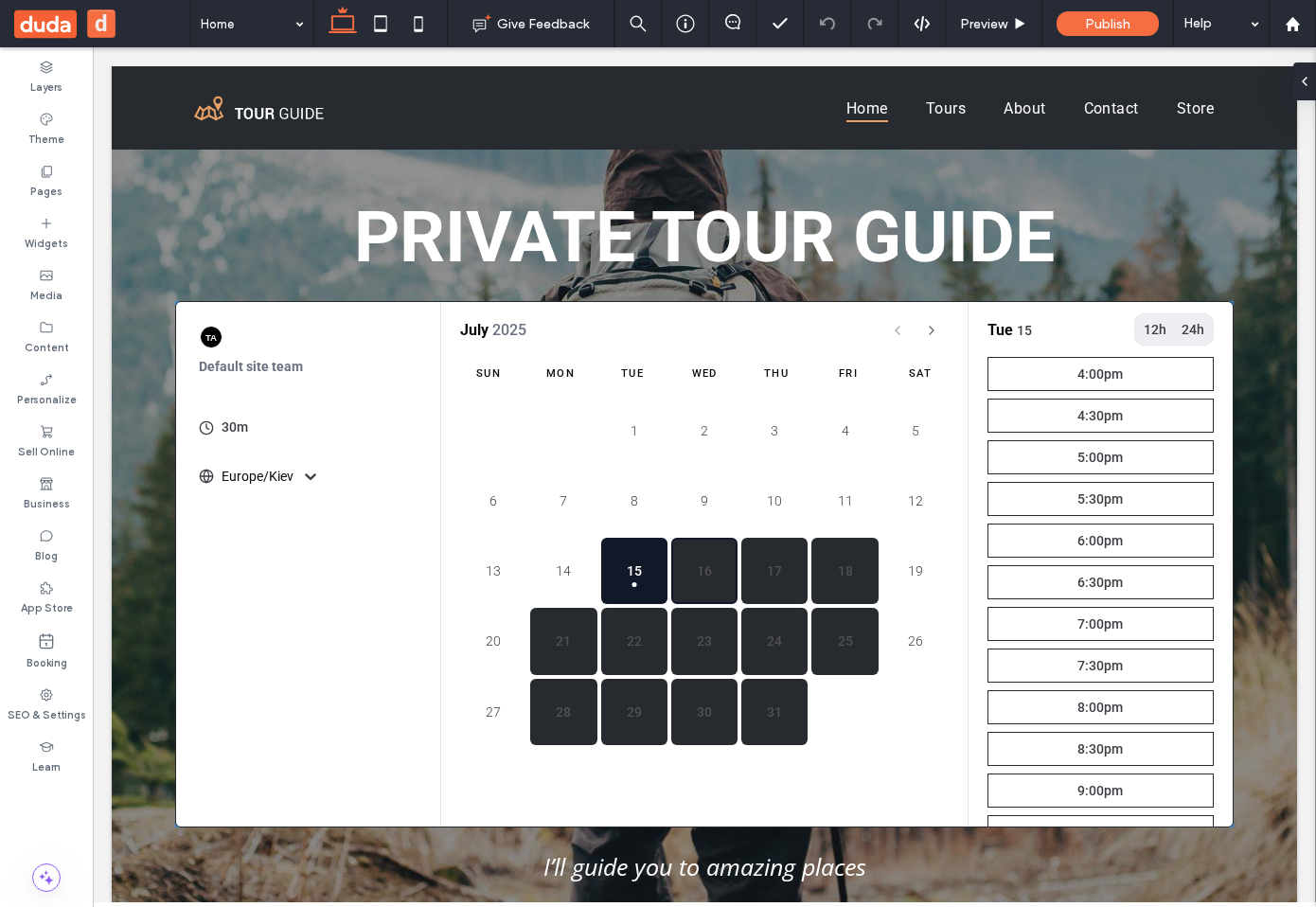 click on "16" at bounding box center (704, 571) 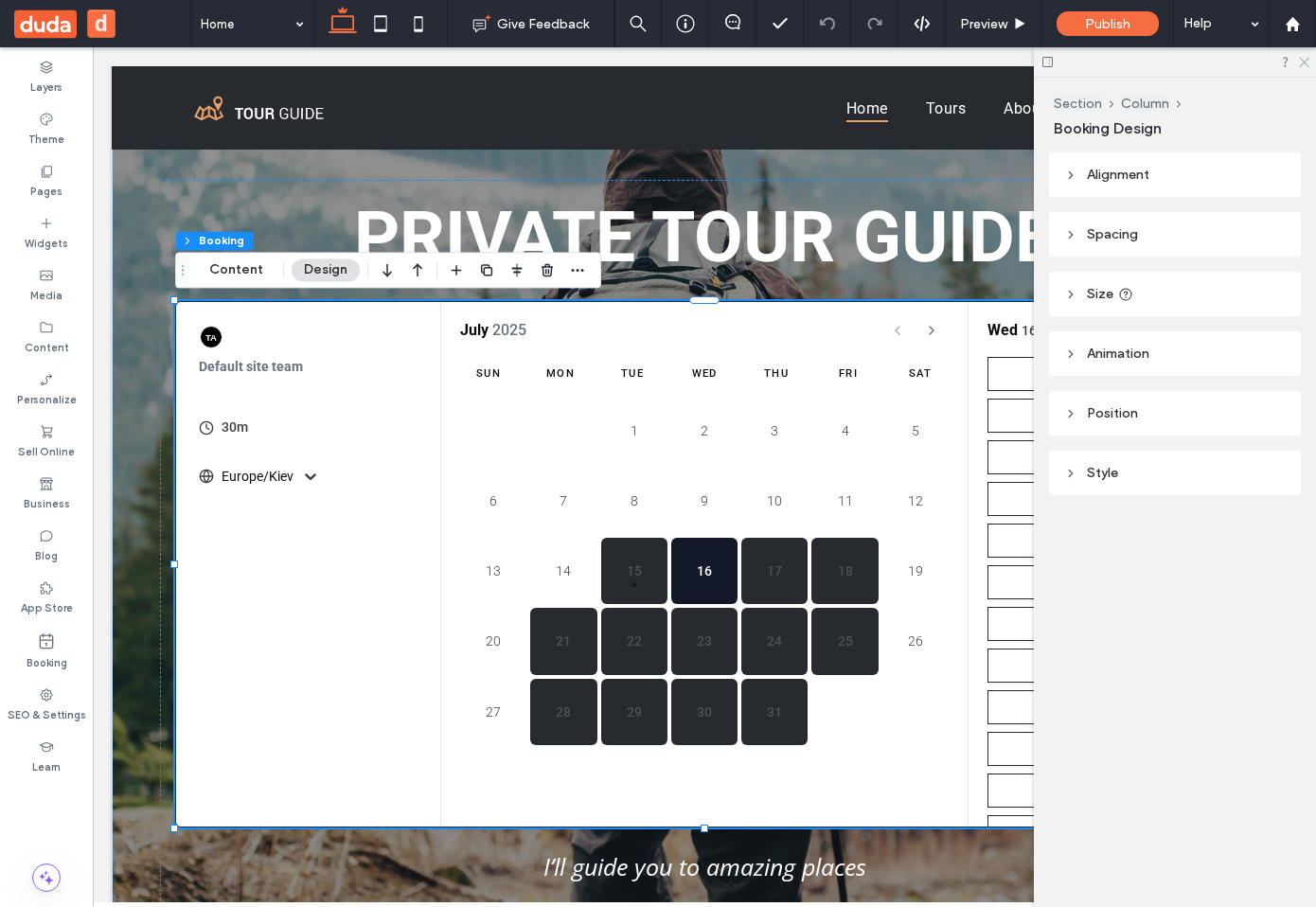click 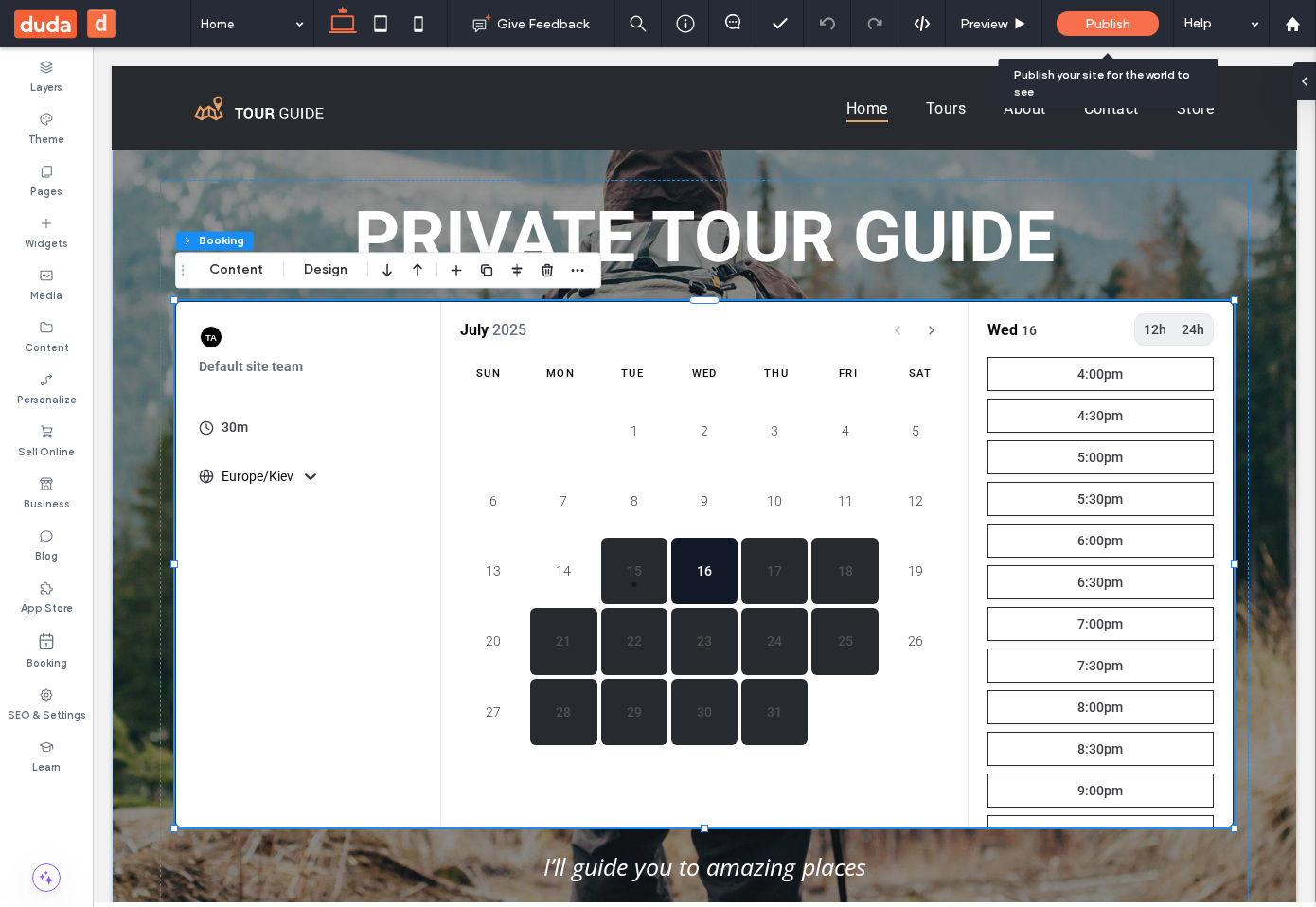 click on "Publish" at bounding box center [1108, 24] 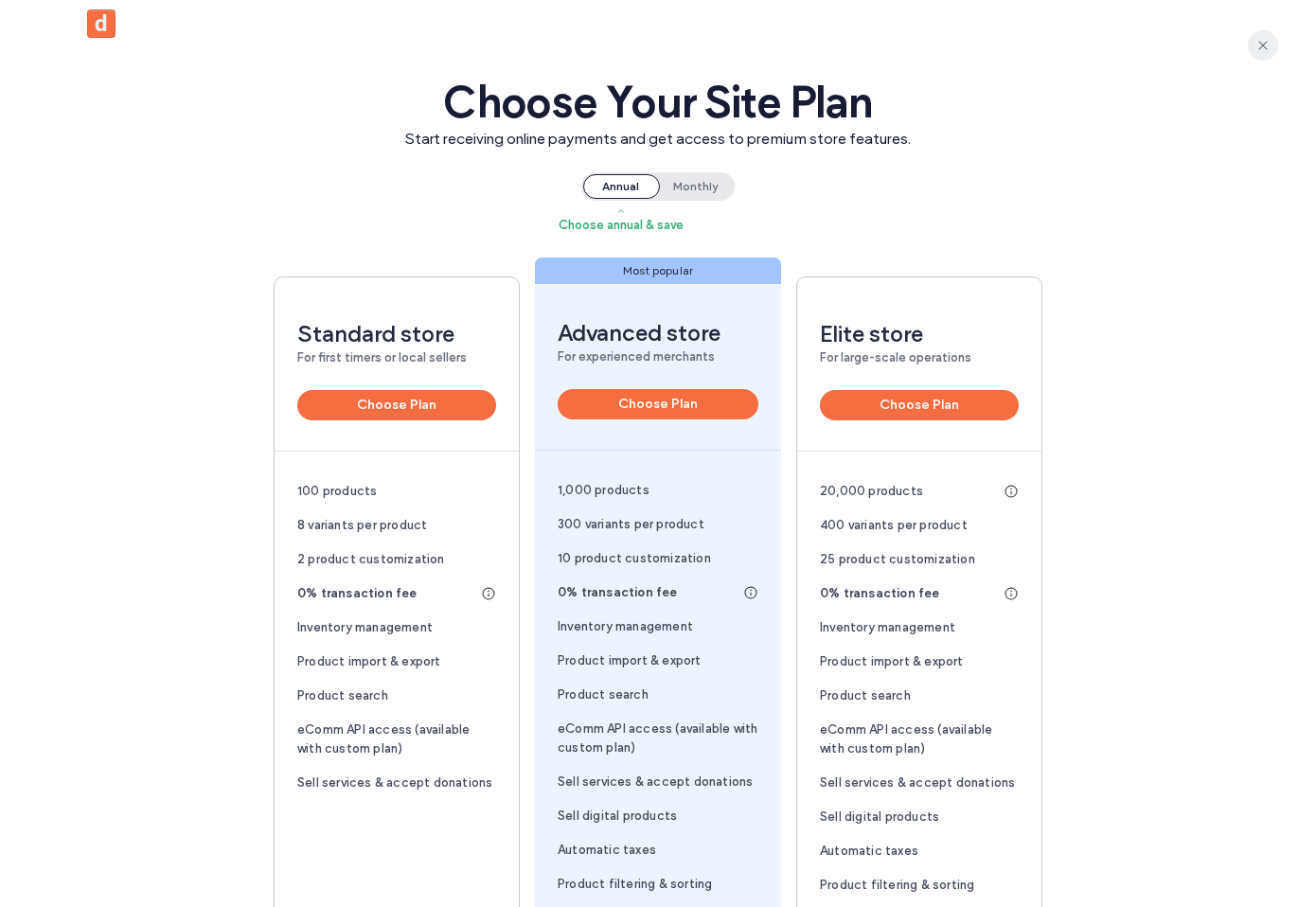 click 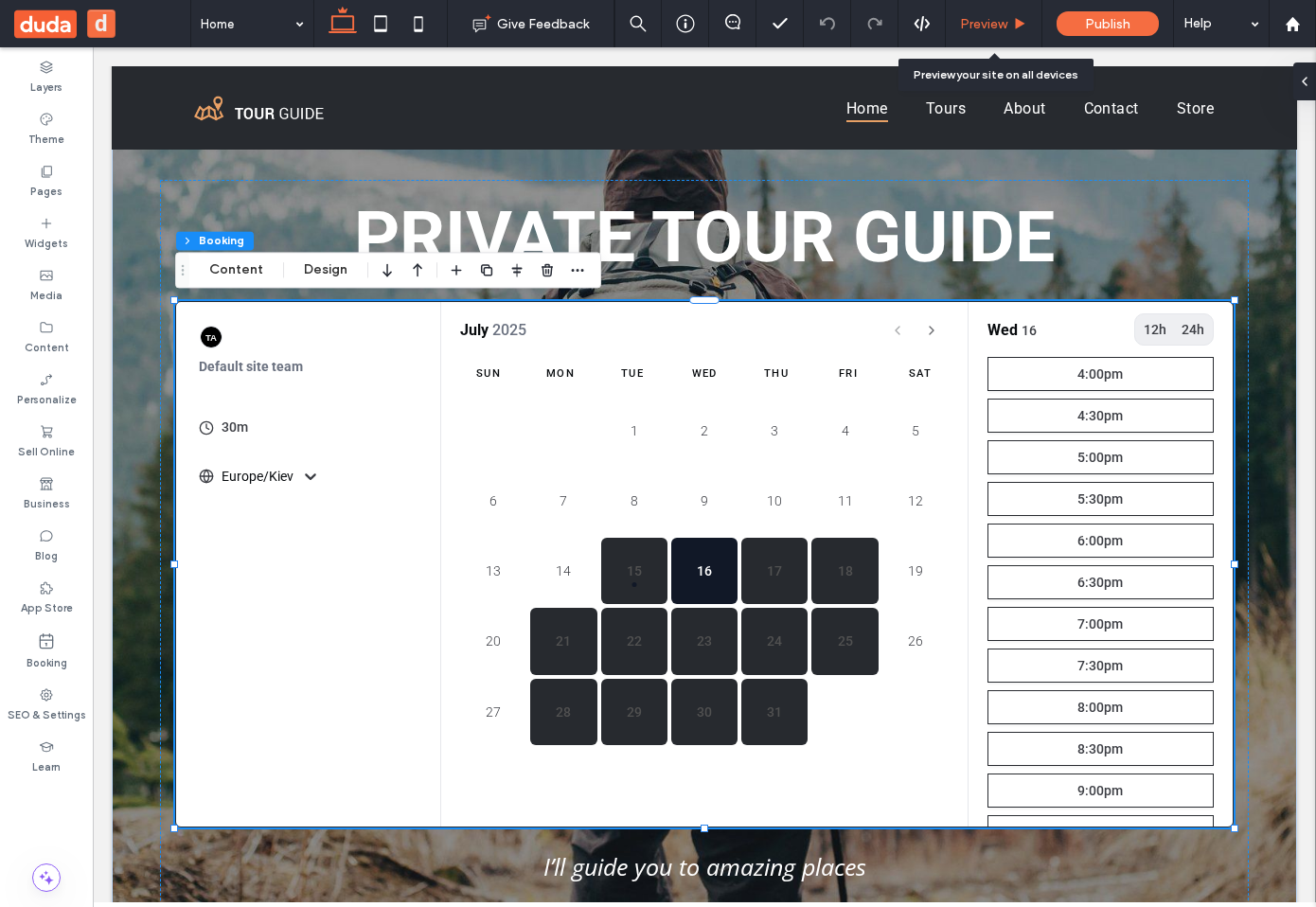 click on "Preview" at bounding box center (984, 24) 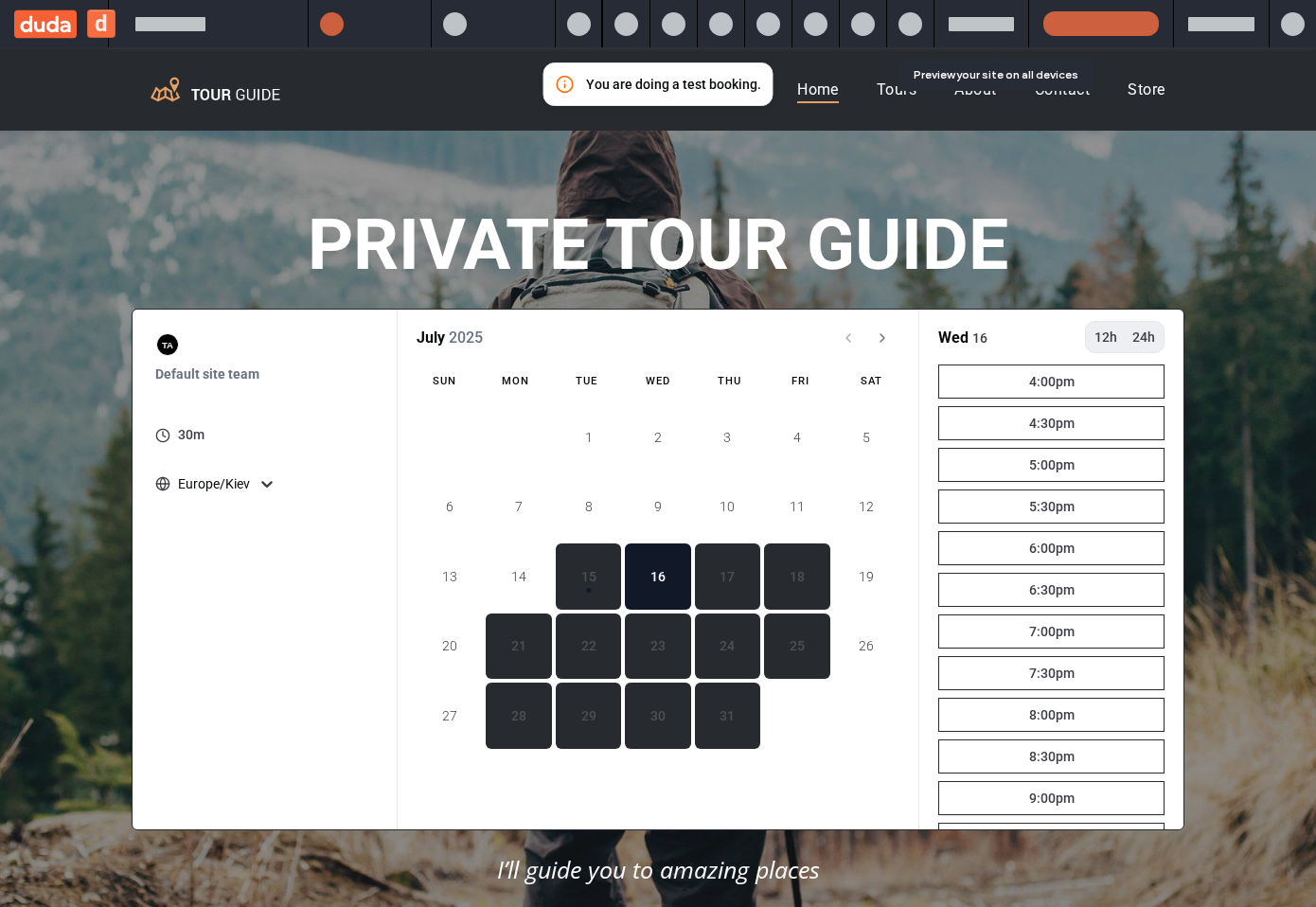 scroll, scrollTop: 141, scrollLeft: 0, axis: vertical 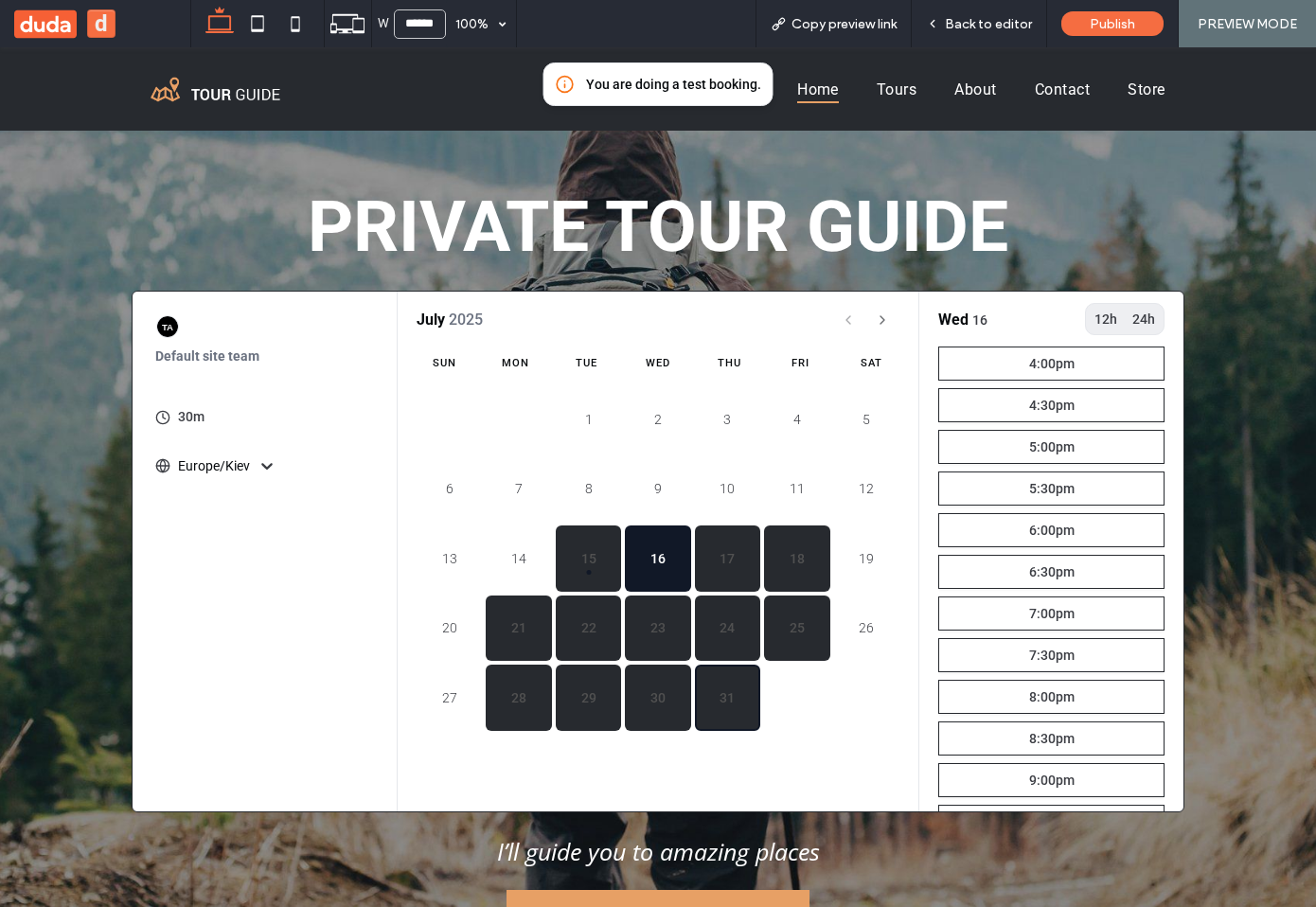 click on "31" at bounding box center [727, 698] 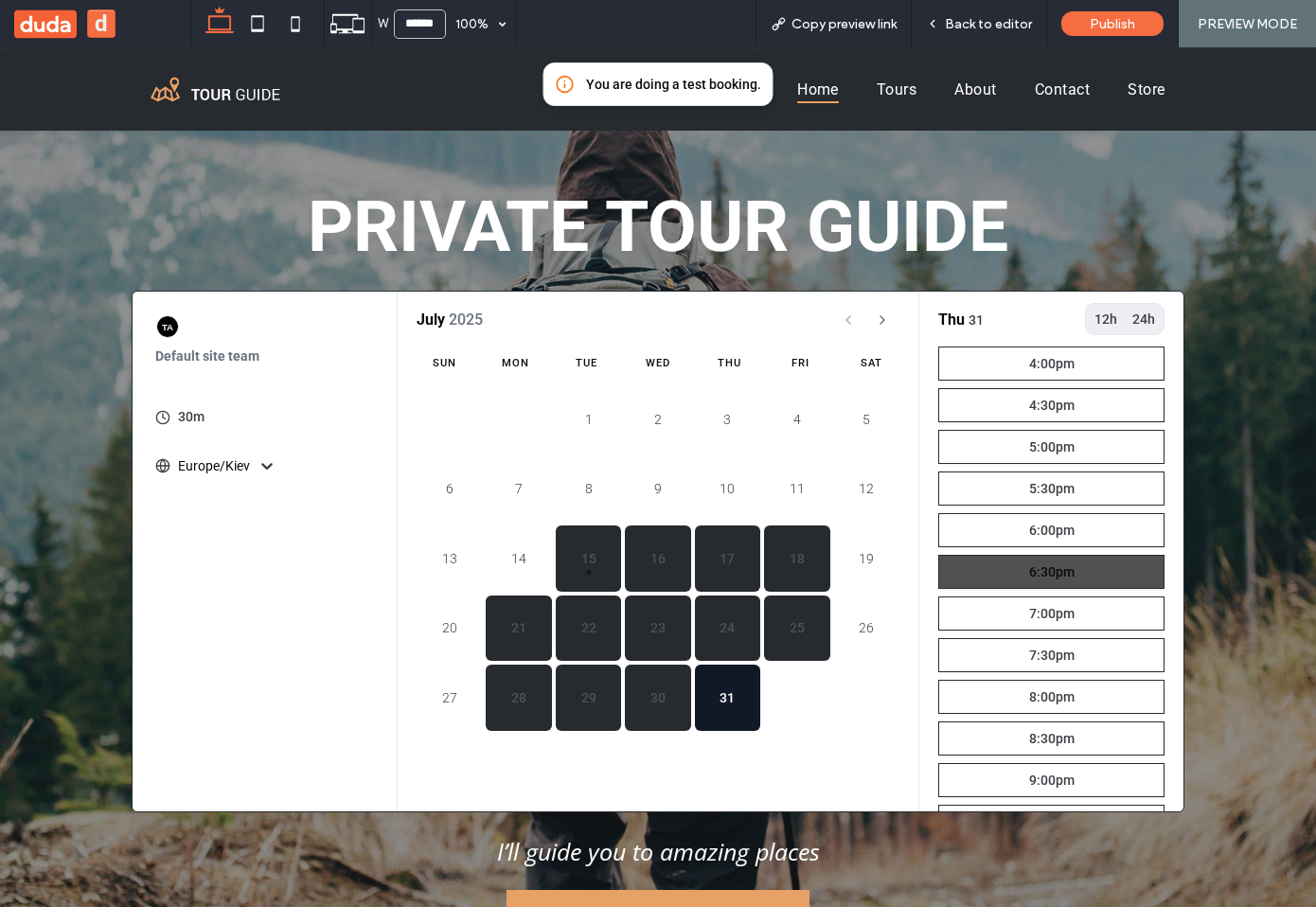 click on "6:30pm" at bounding box center [1052, 572] 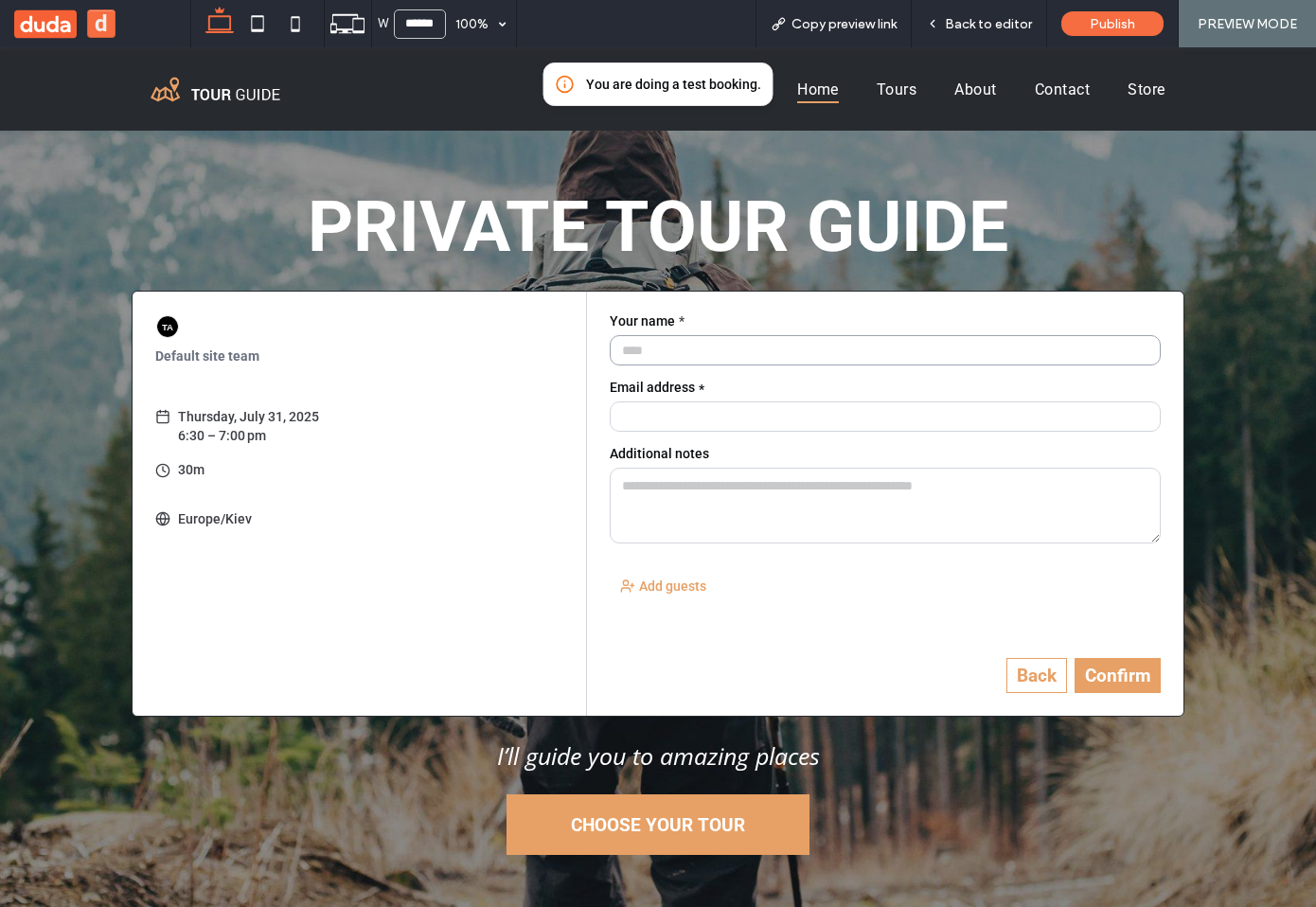 click on "Your name *" at bounding box center (885, 350) 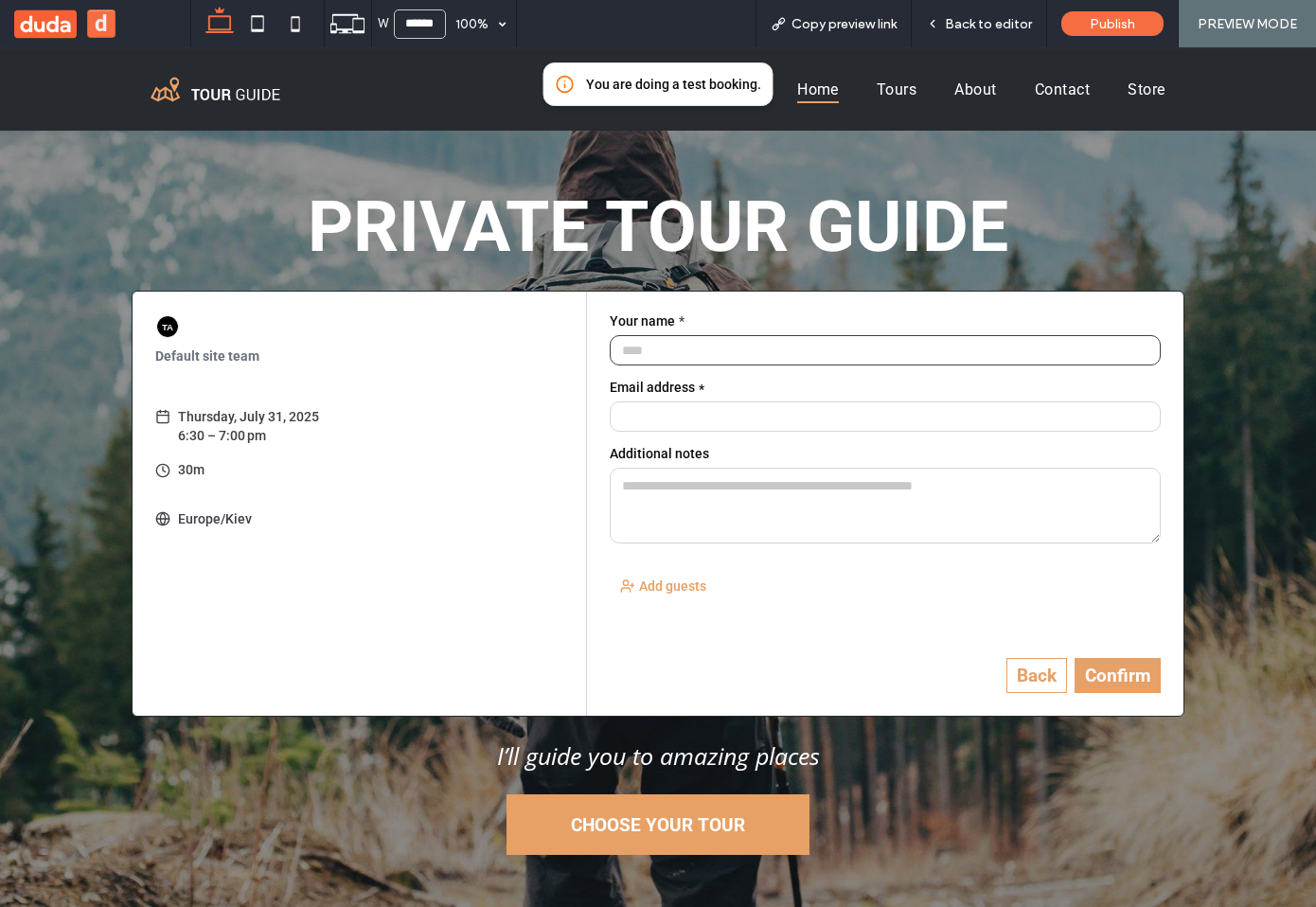 type on "**********" 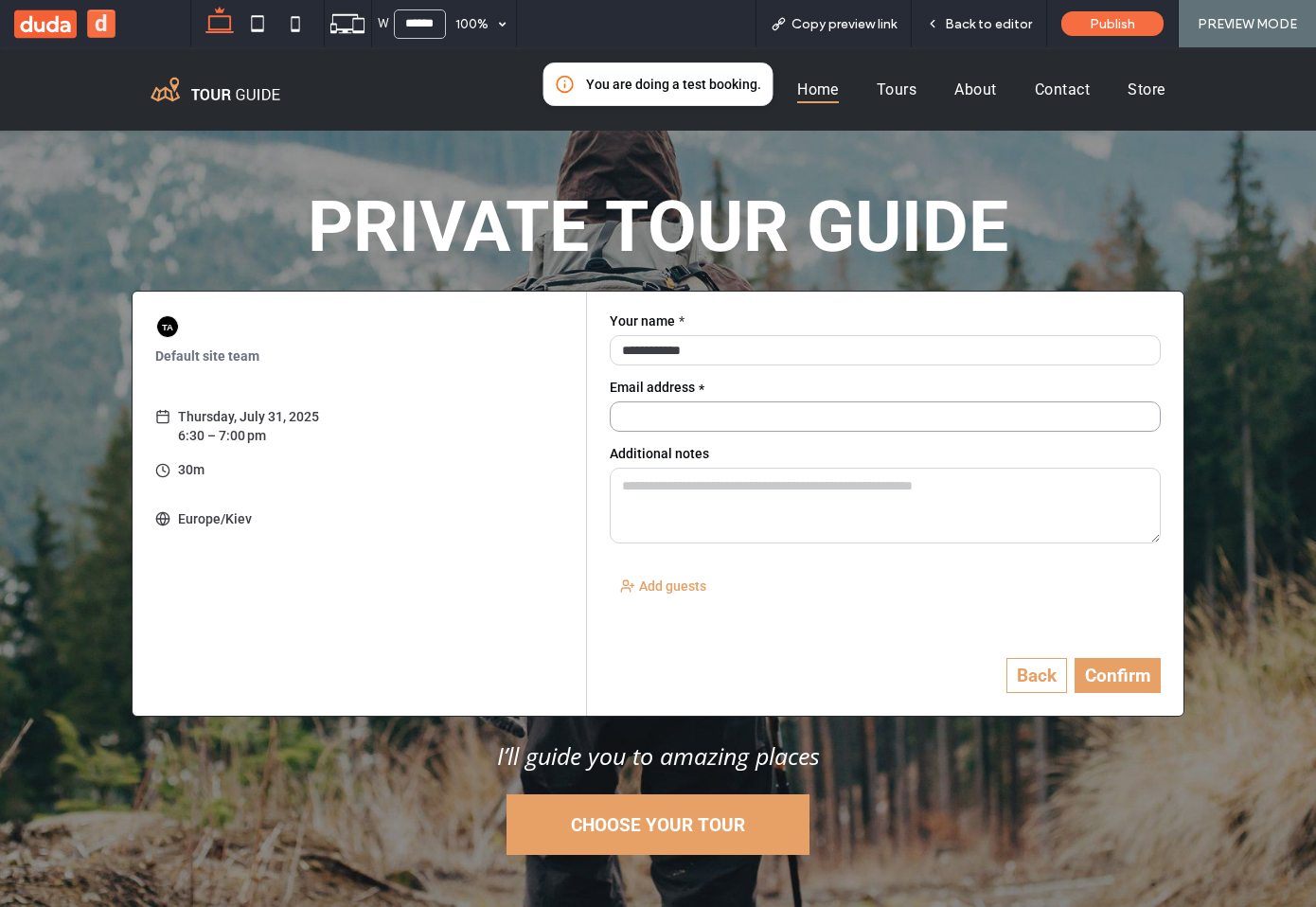 click on "Email address *" at bounding box center [885, 417] 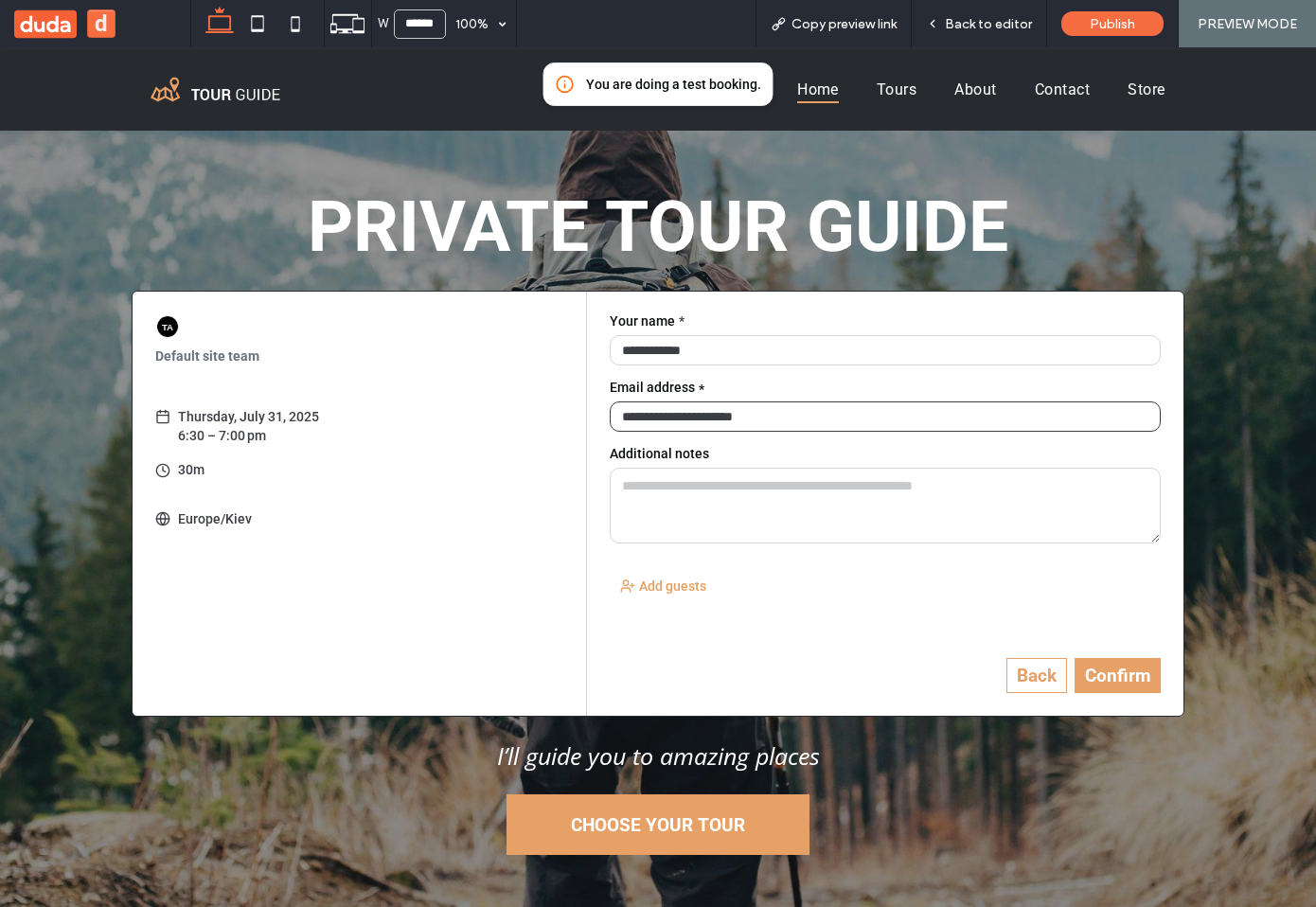 type on "**********" 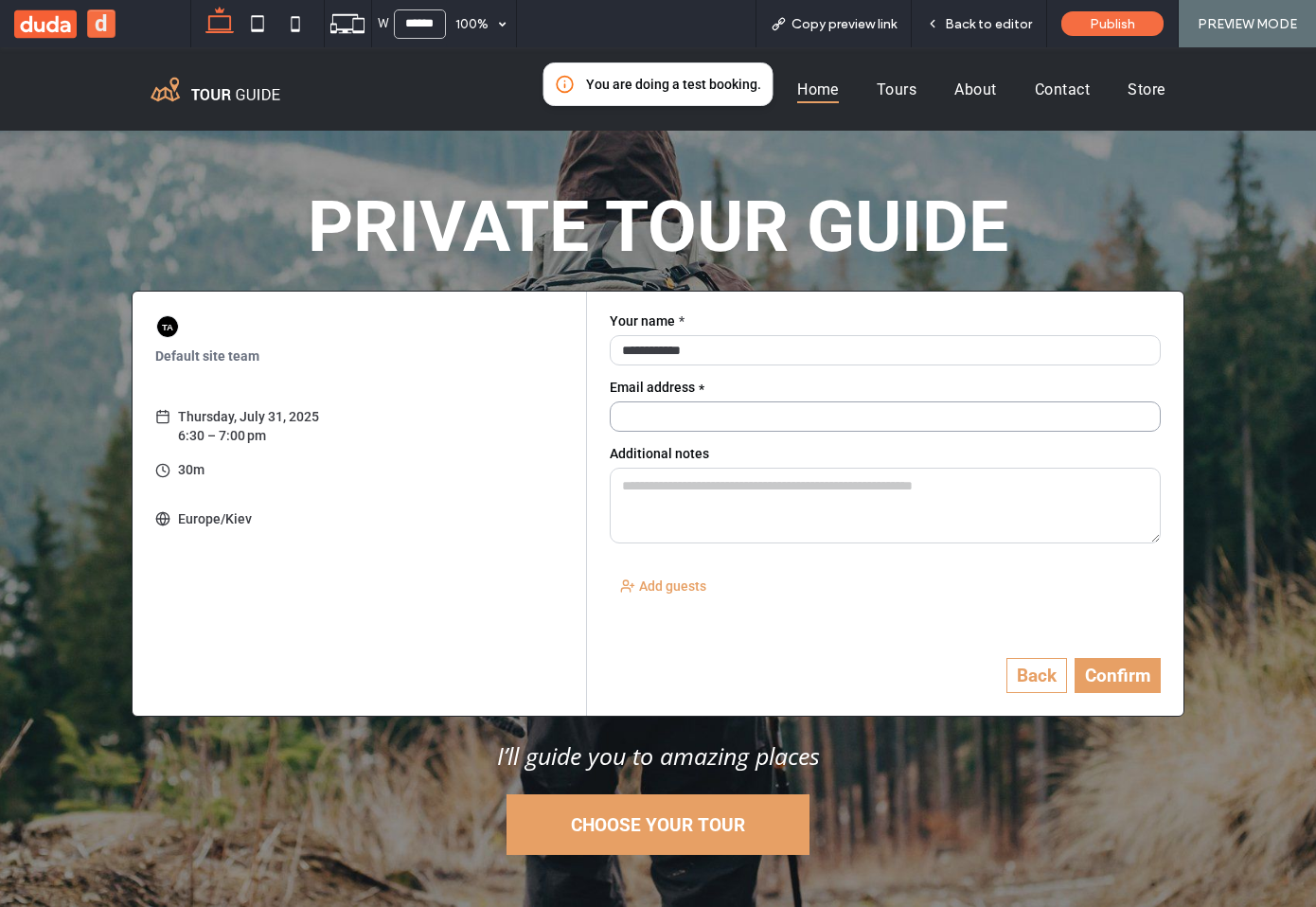 click on "Email address *" at bounding box center [885, 417] 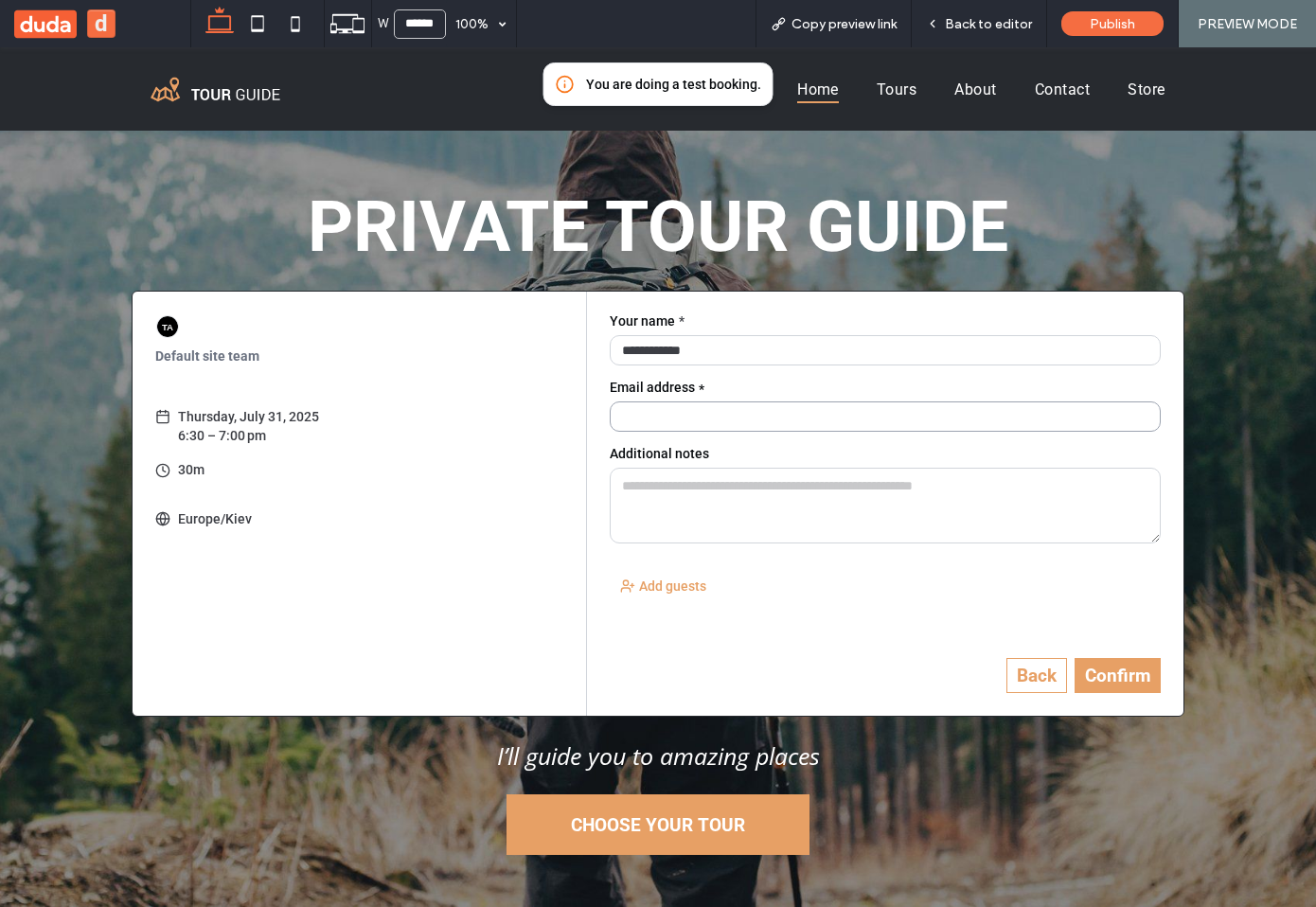 type on "**********" 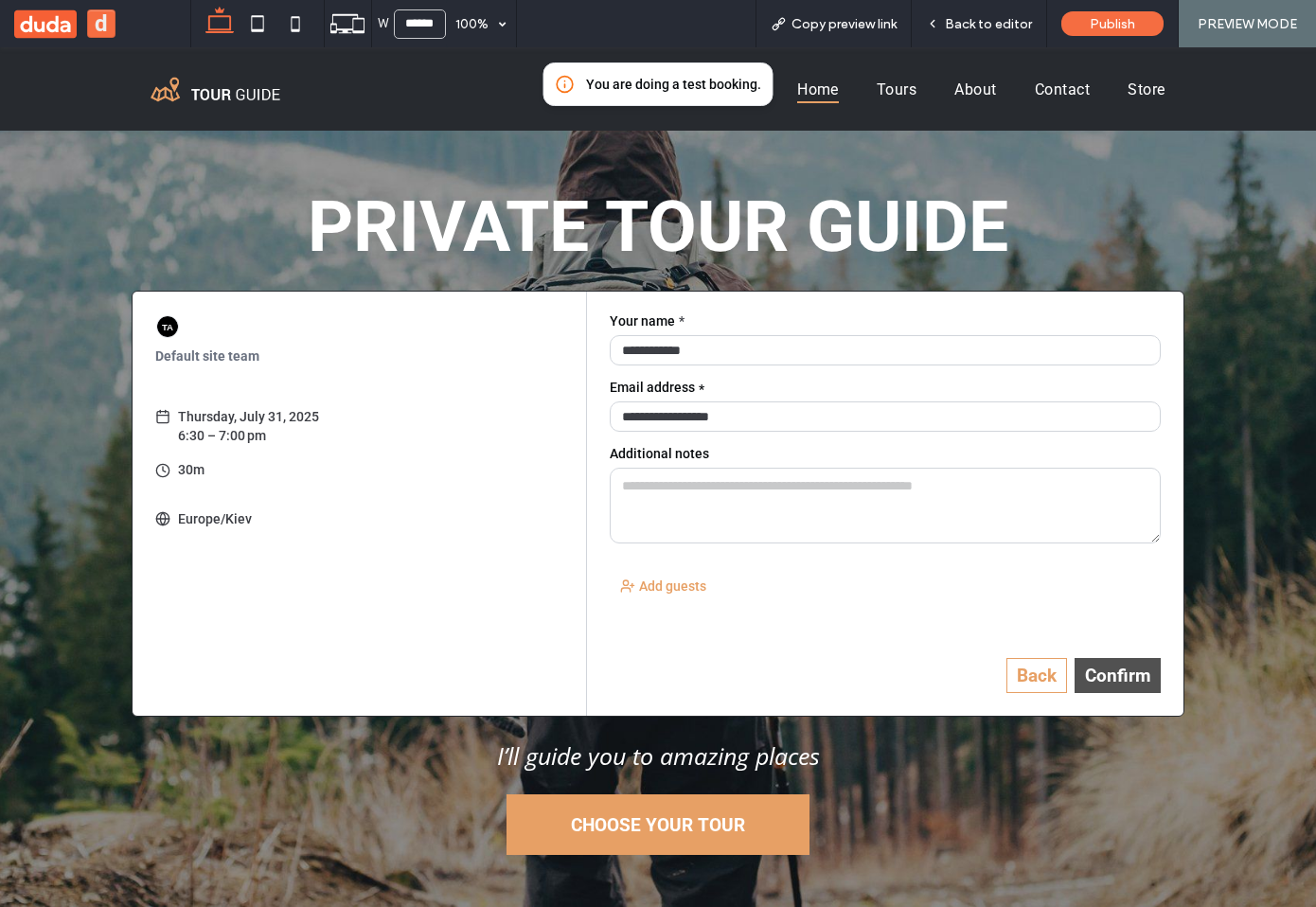 click on "Confirm" at bounding box center [0, 47] 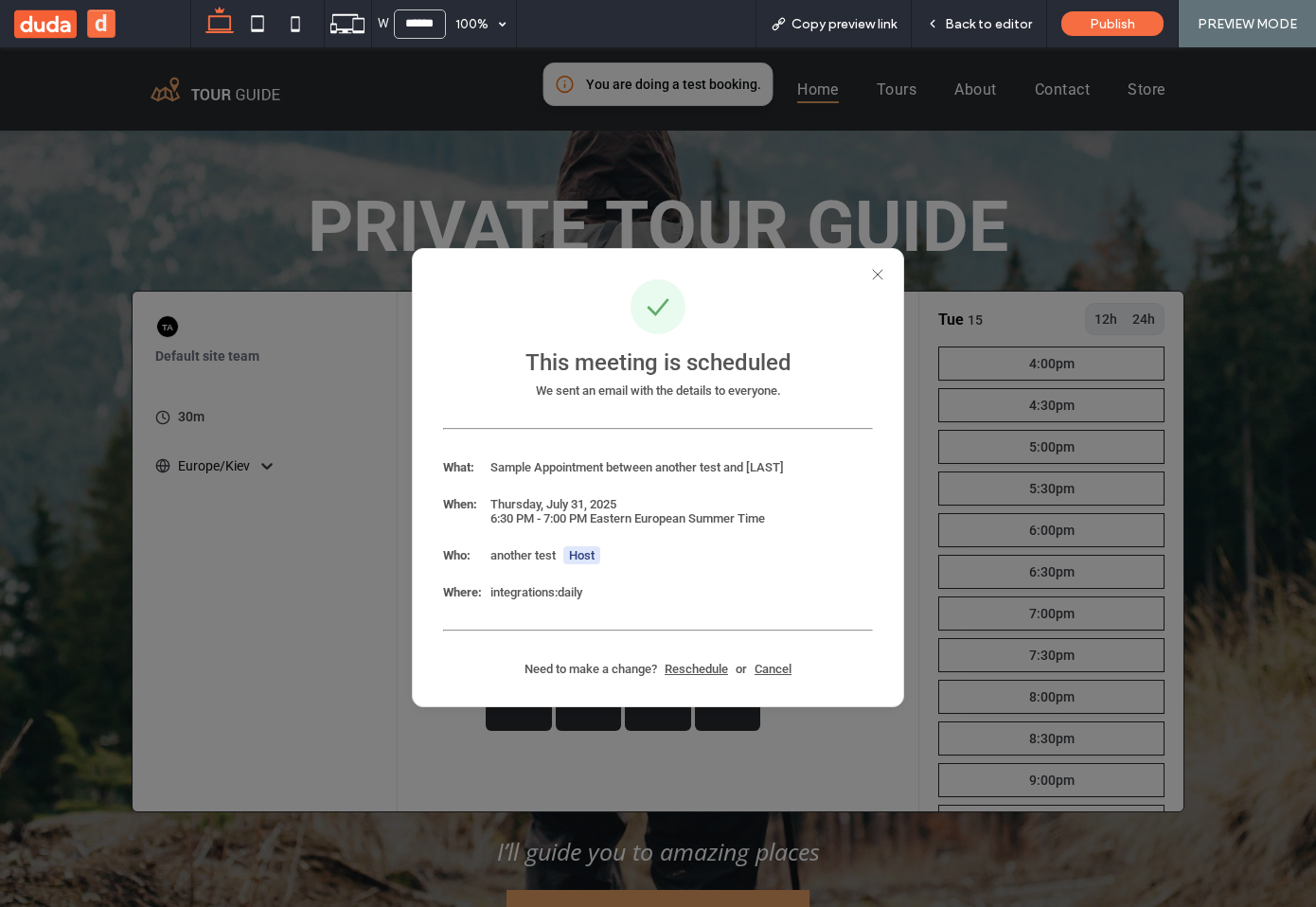 click 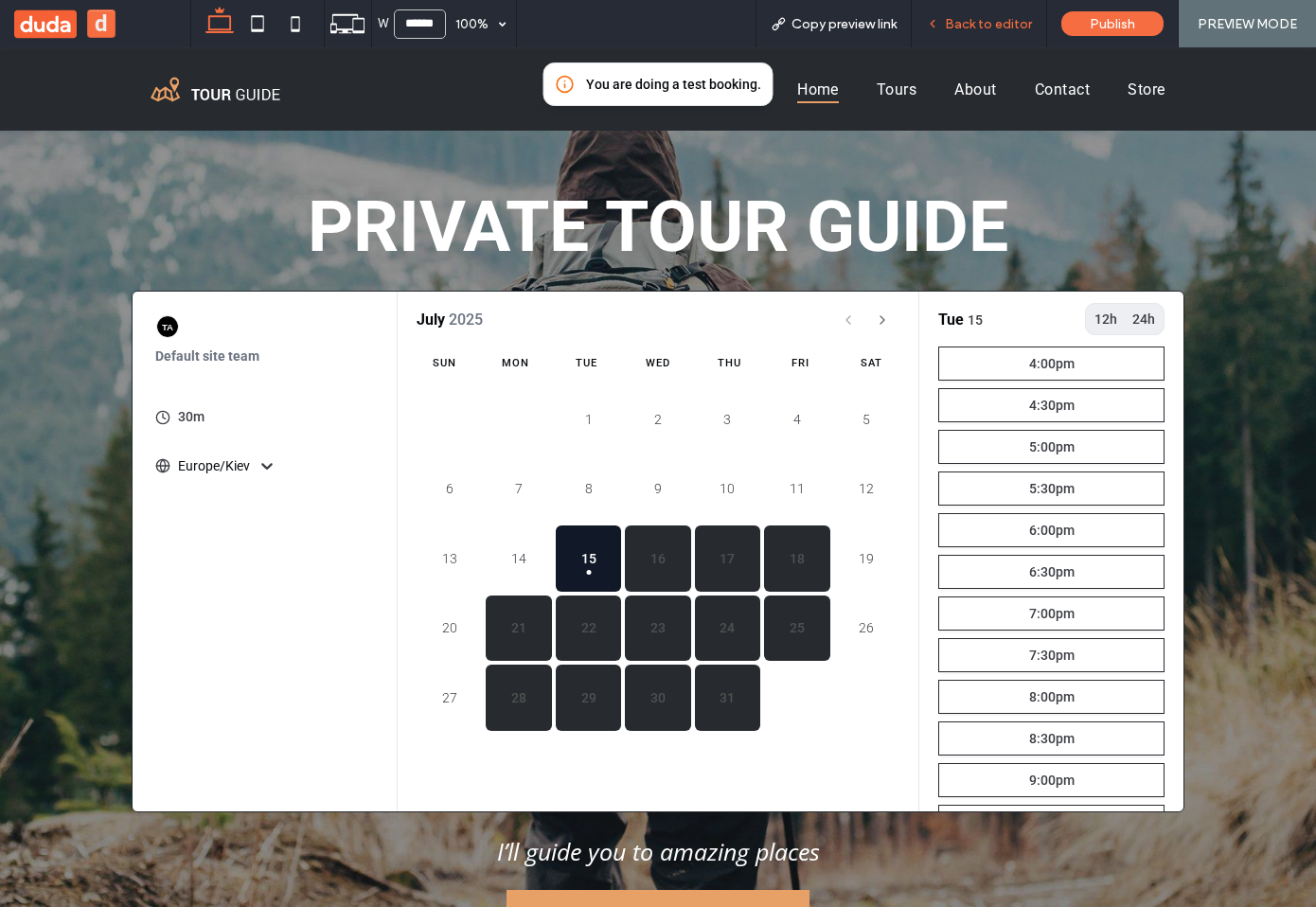 click on "Back to editor" at bounding box center [979, 24] 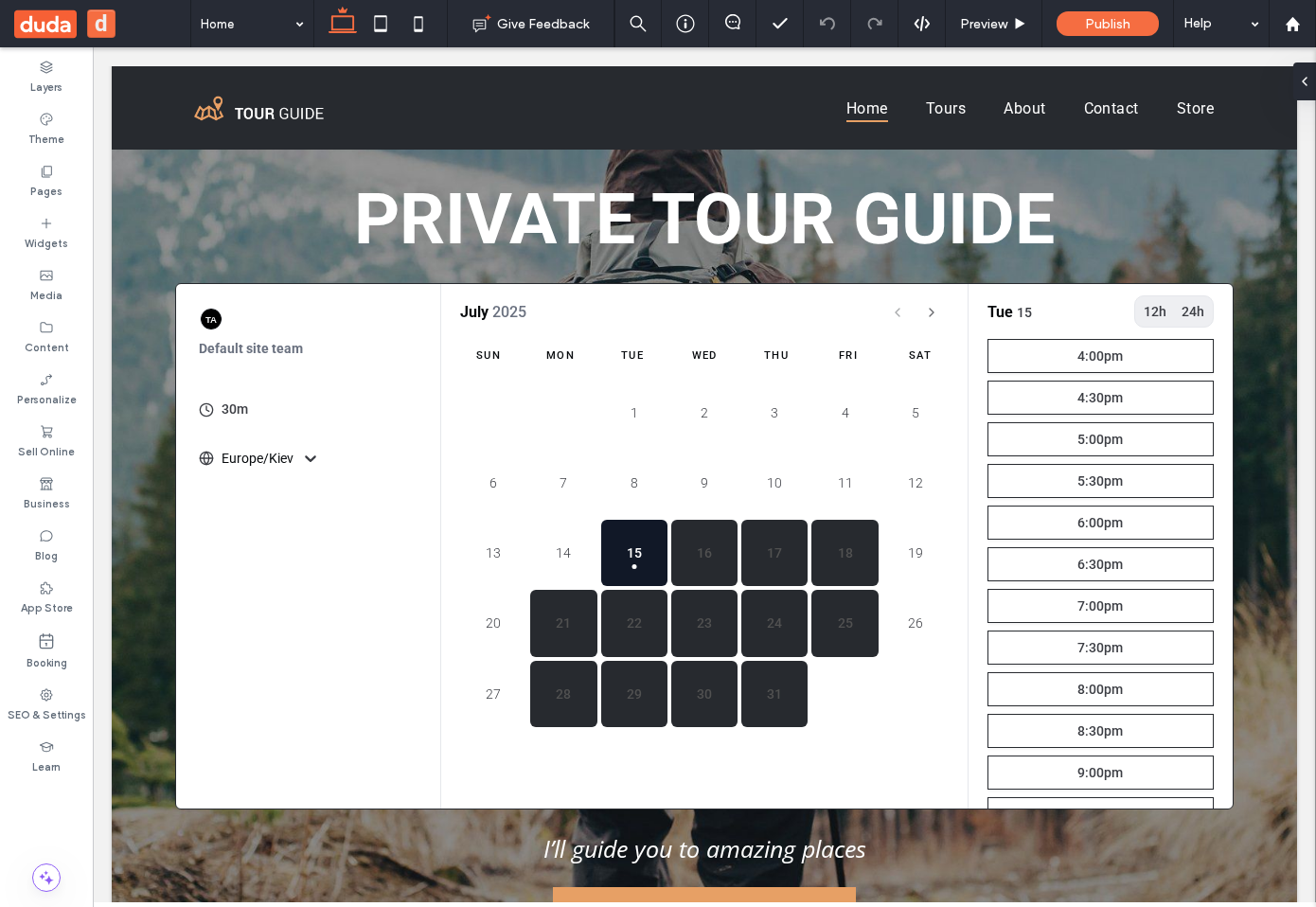 scroll, scrollTop: 123, scrollLeft: 0, axis: vertical 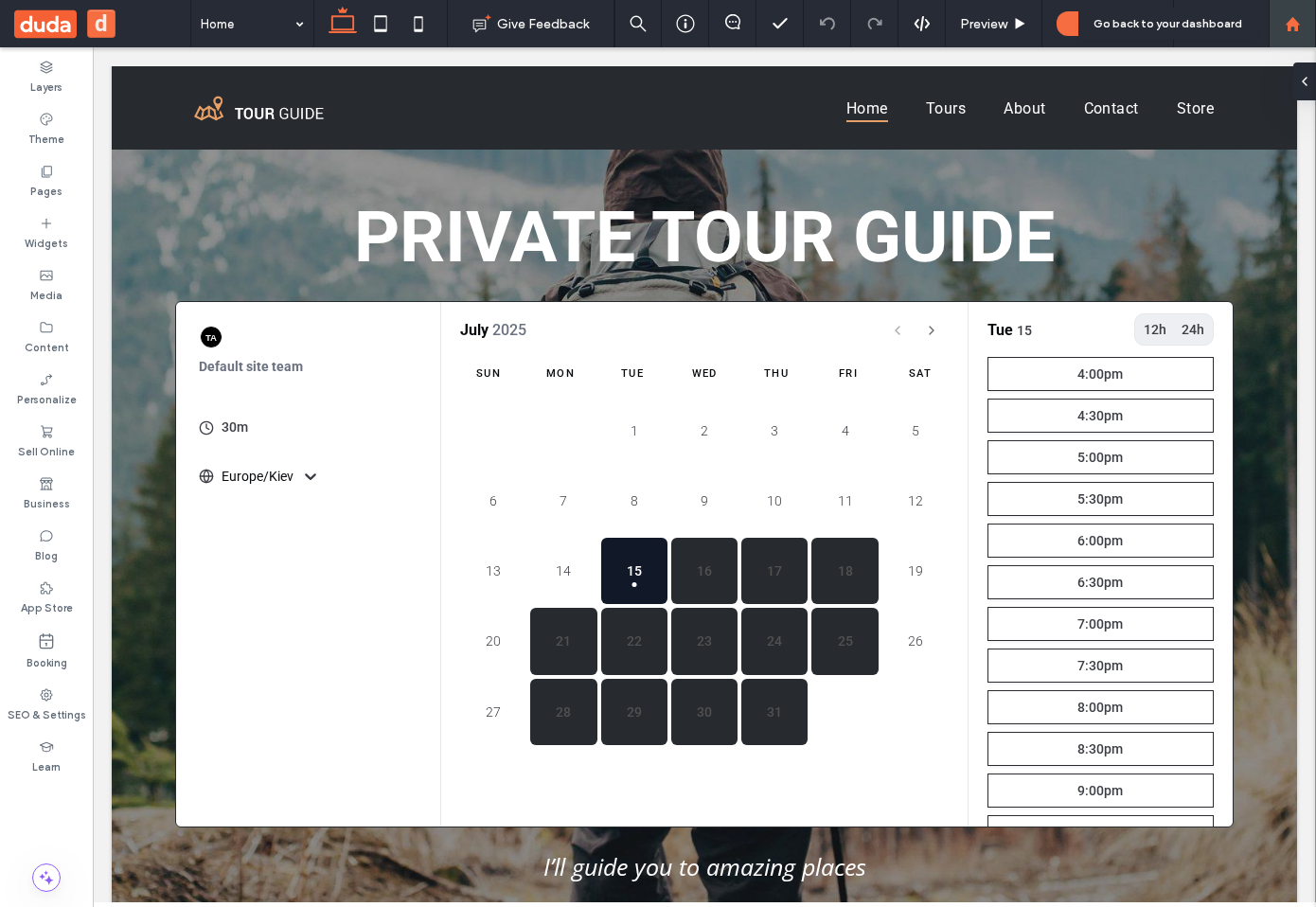 click 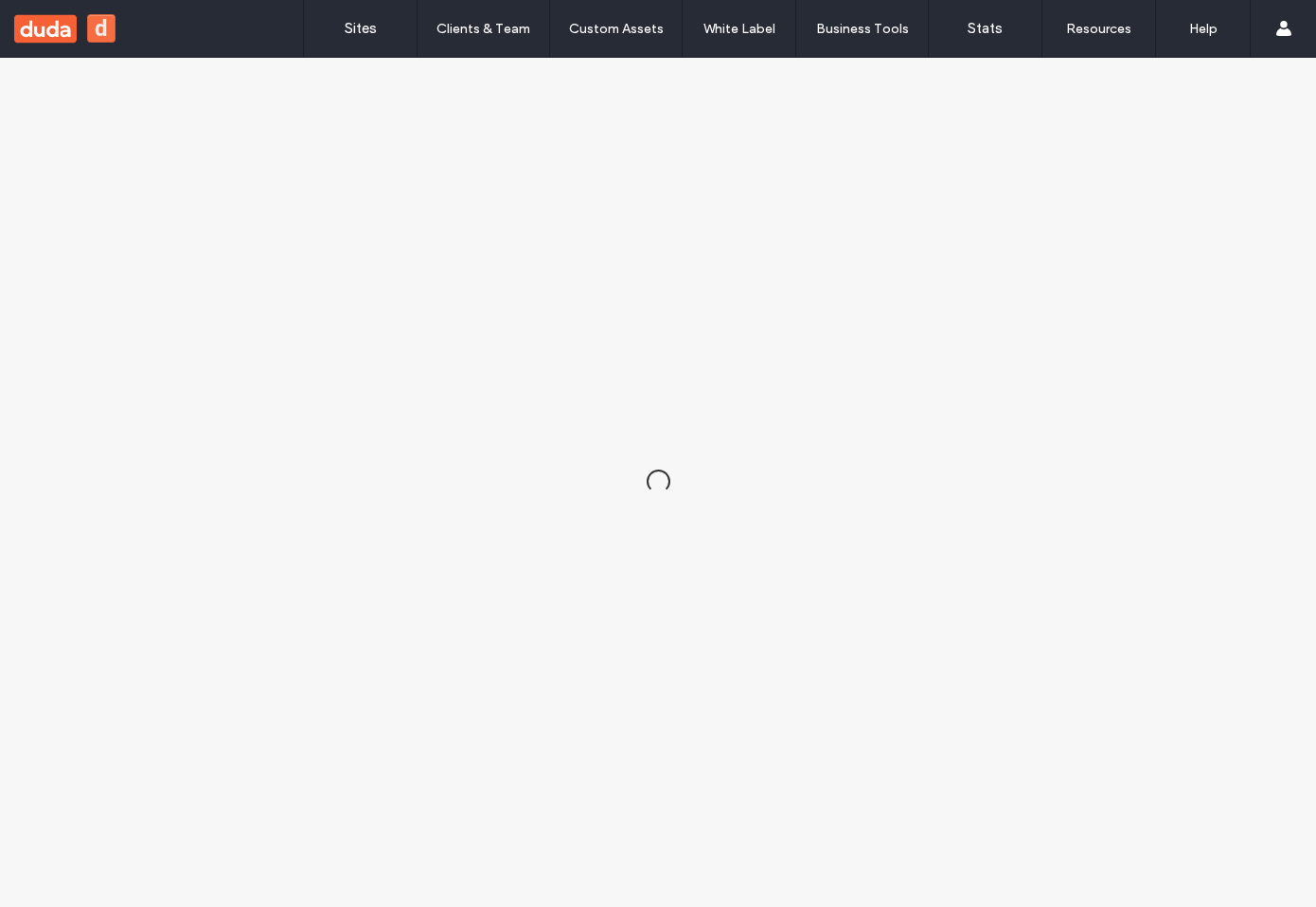 scroll, scrollTop: 0, scrollLeft: 0, axis: both 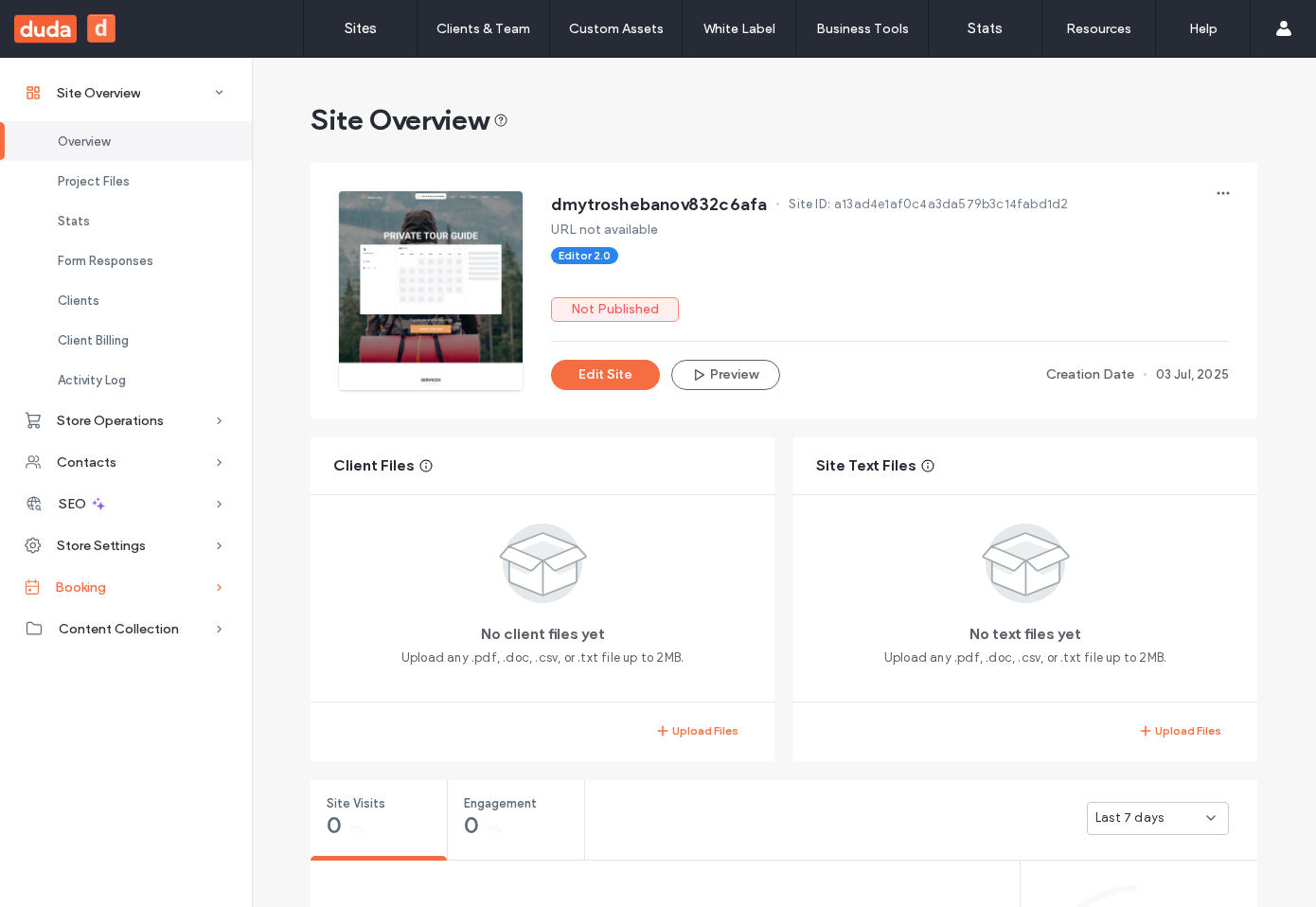 click on "Booking" at bounding box center [126, 587] 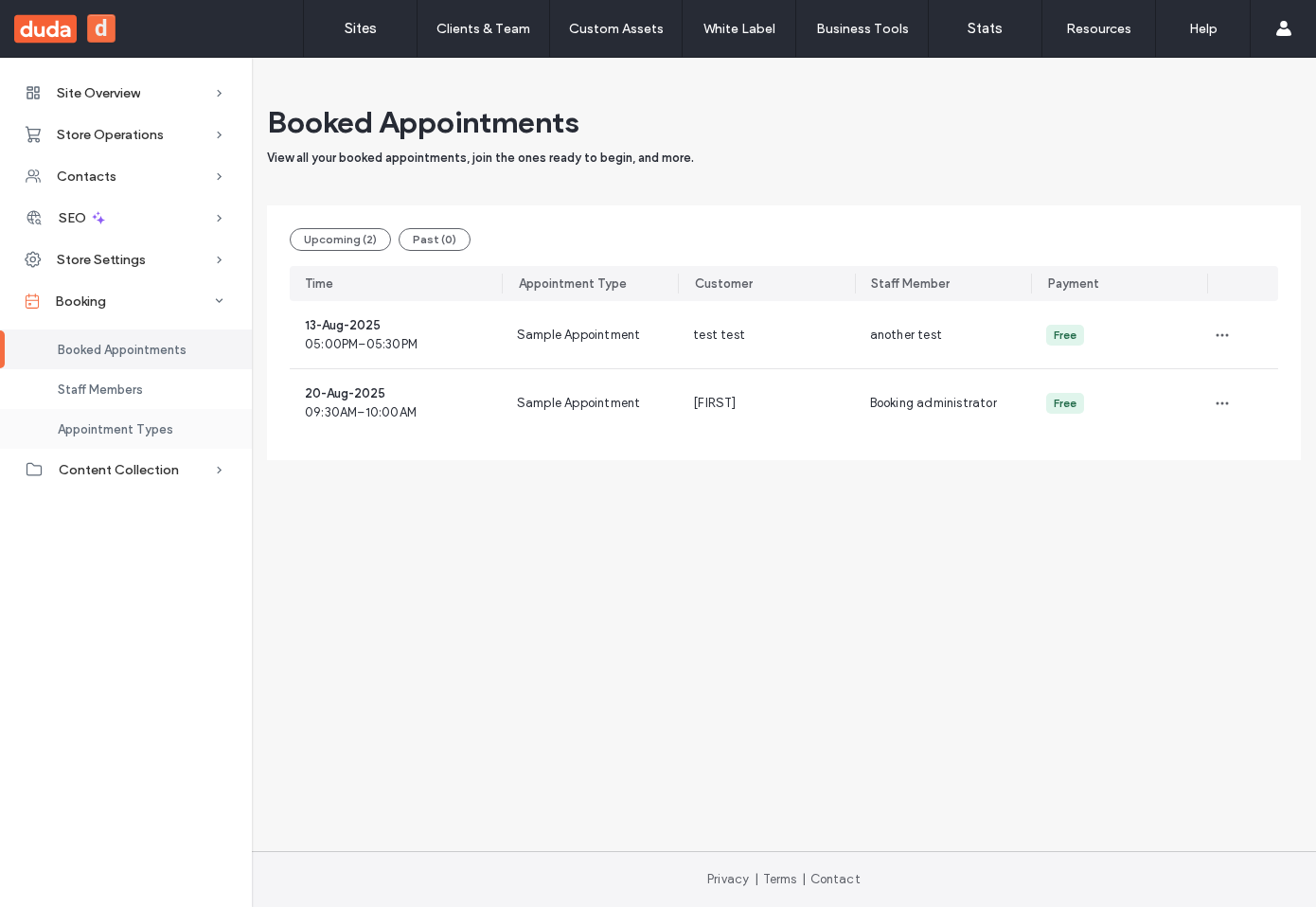 click on "Appointment Types" at bounding box center [126, 429] 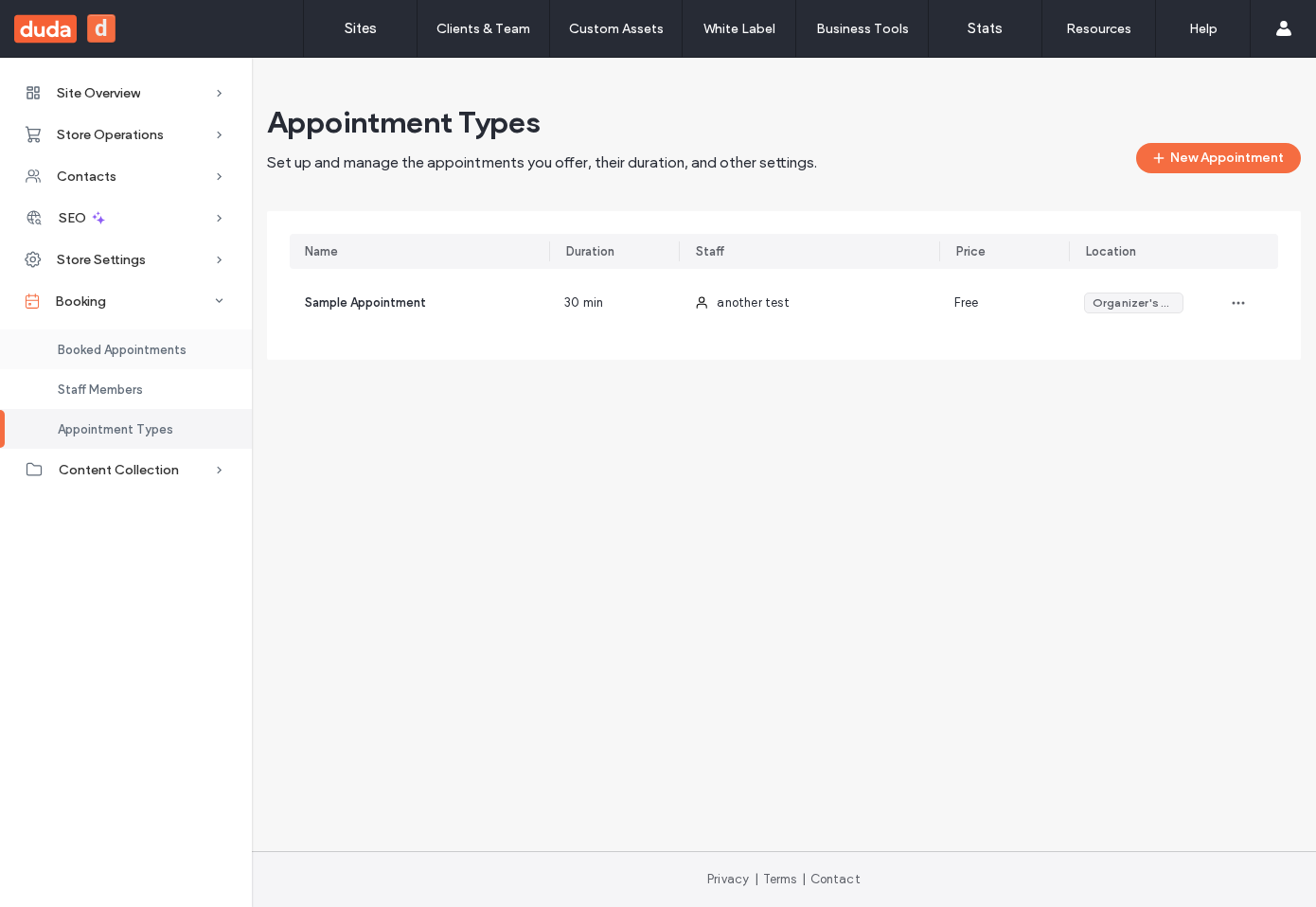click on "Booked Appointments" at bounding box center (126, 349) 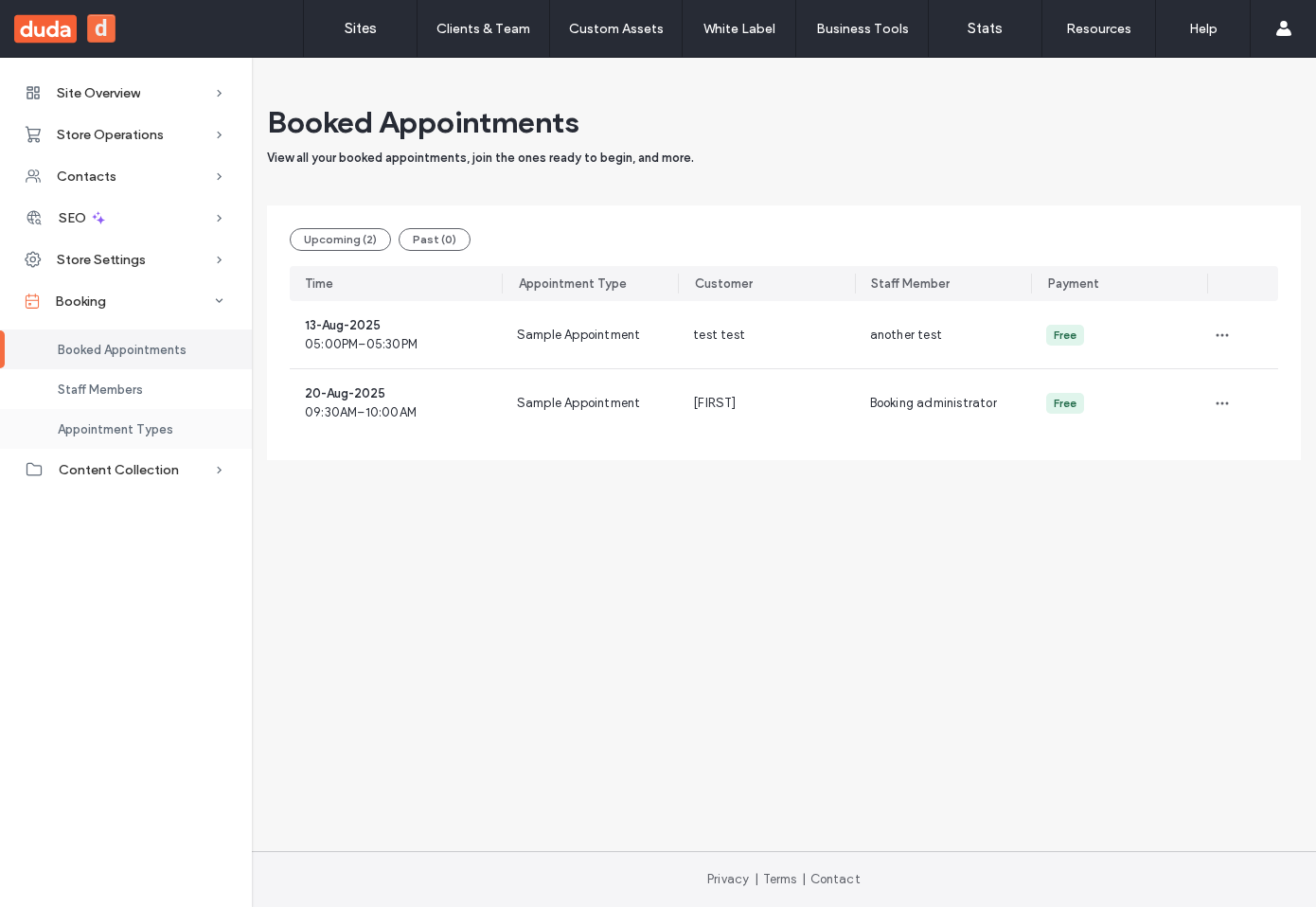 click on "Appointment Types" at bounding box center (116, 429) 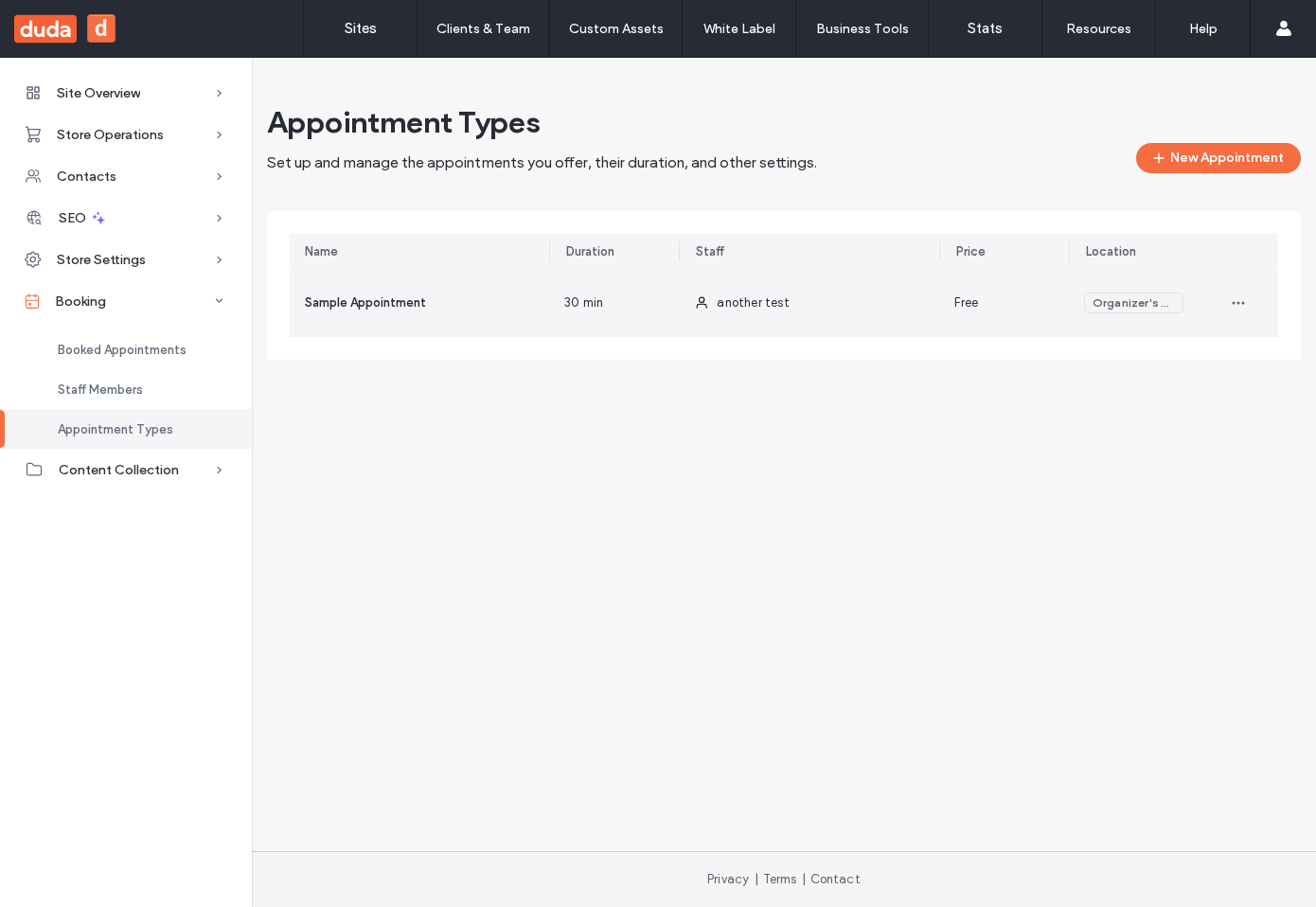 click on "Free" at bounding box center (1004, 303) 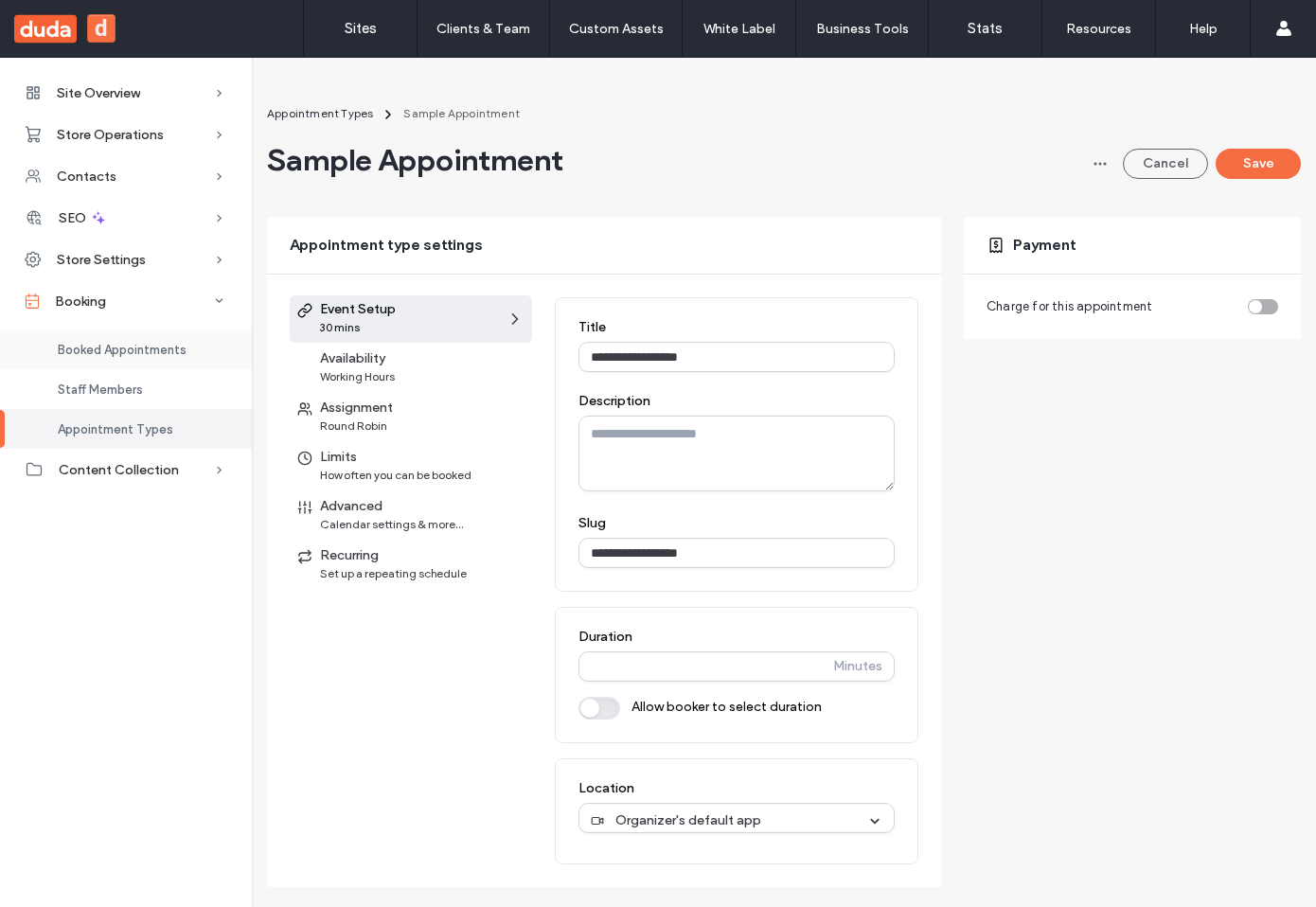 click on "Booked Appointments" at bounding box center [122, 349] 